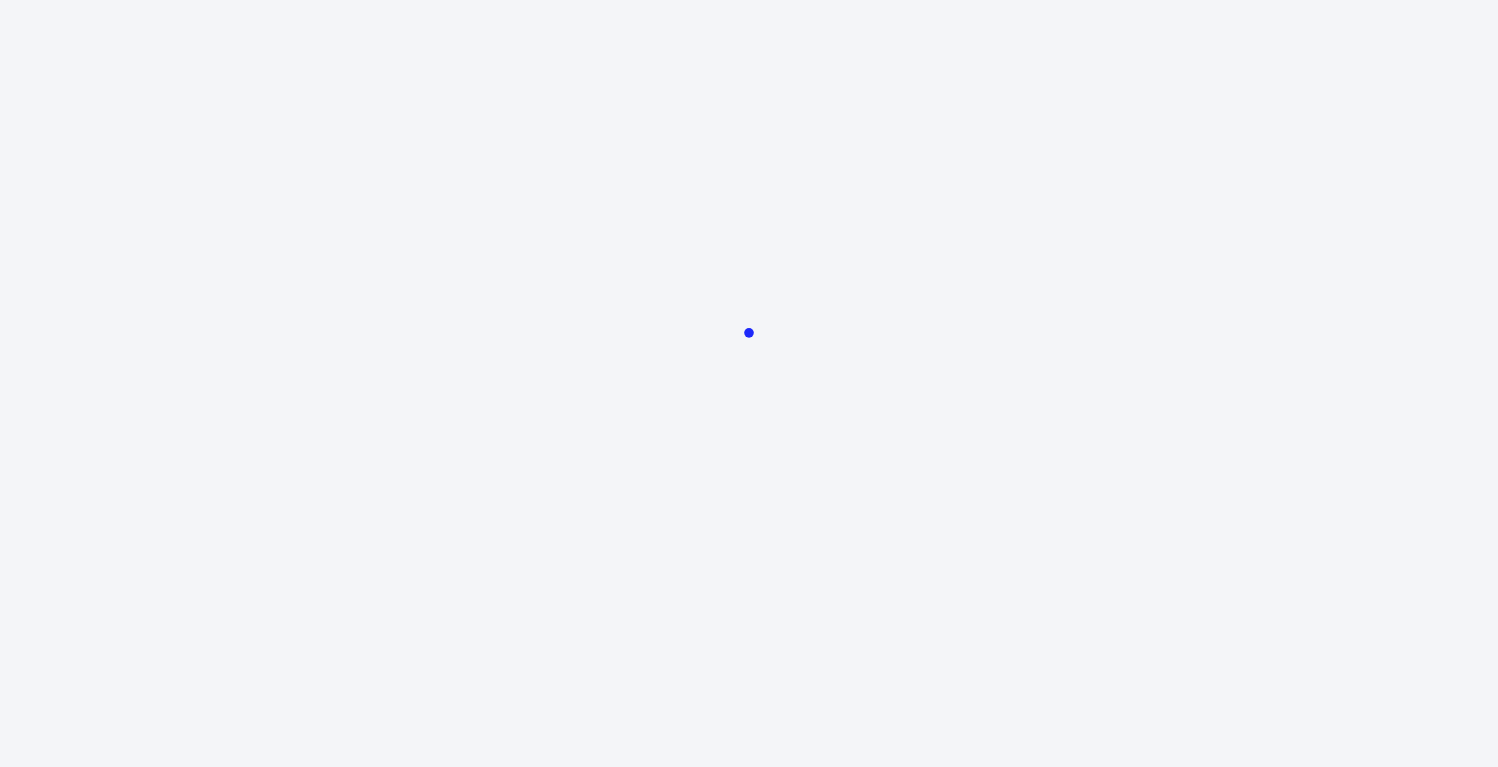 scroll, scrollTop: 0, scrollLeft: 0, axis: both 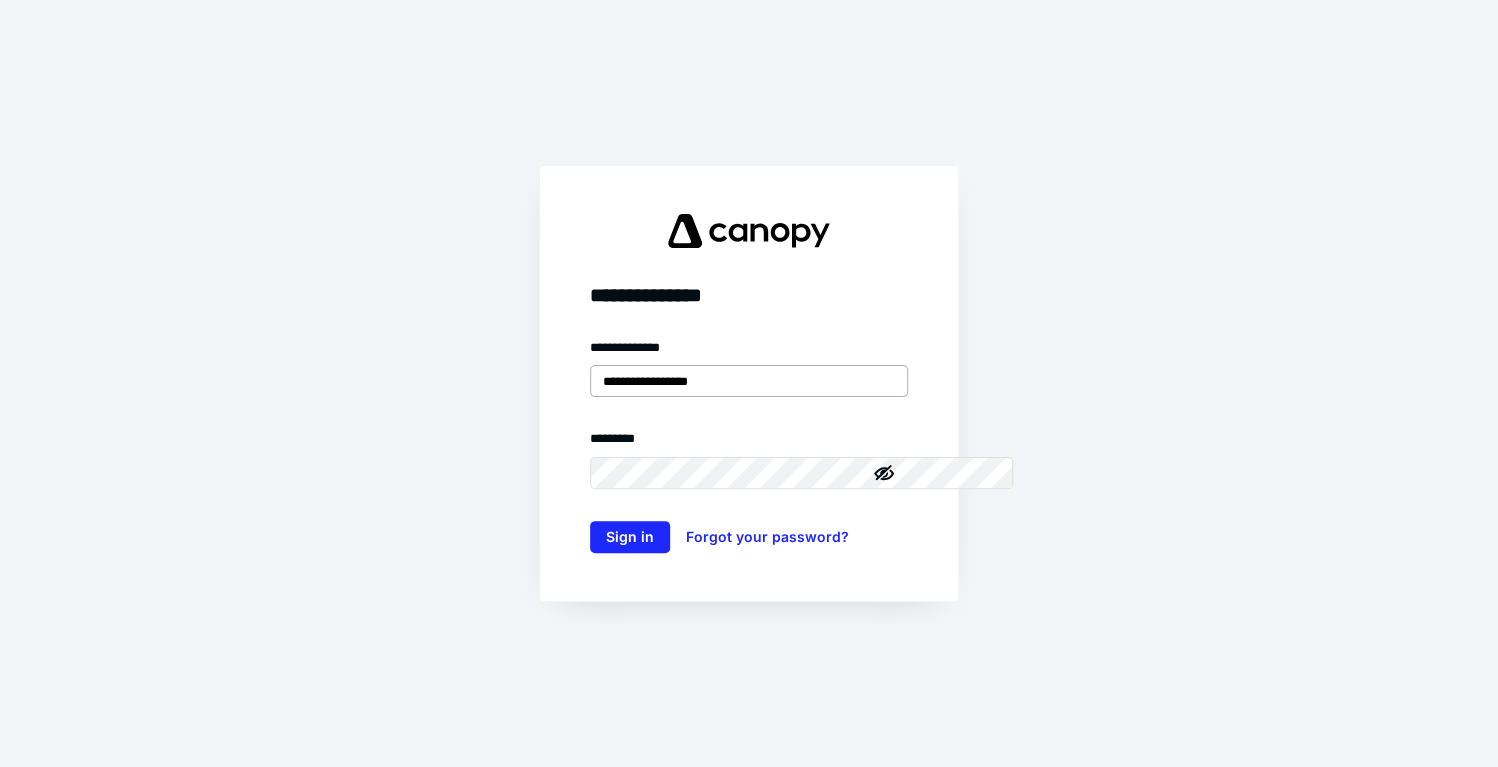 click on "**********" at bounding box center (749, 381) 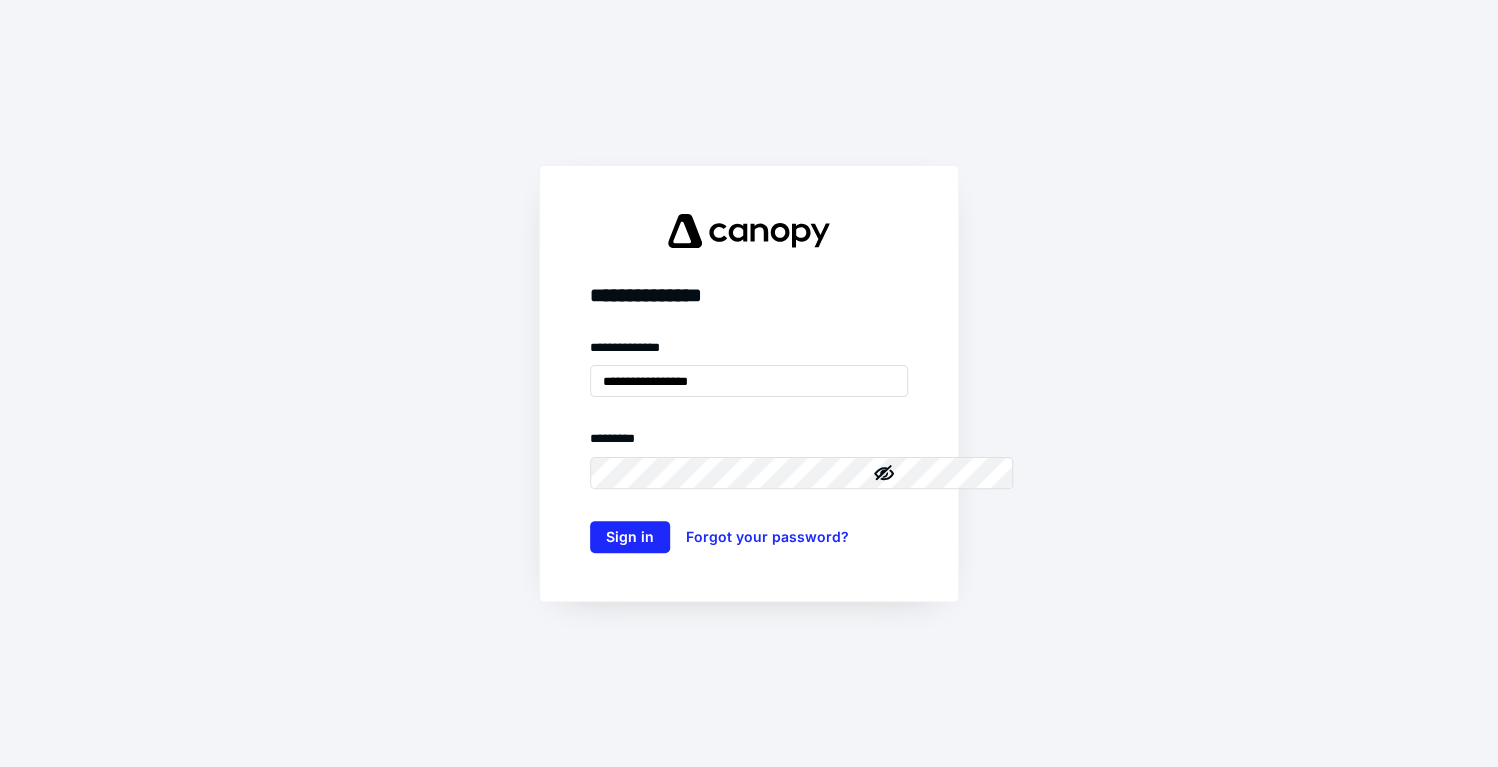 click on "**********" at bounding box center [749, 383] 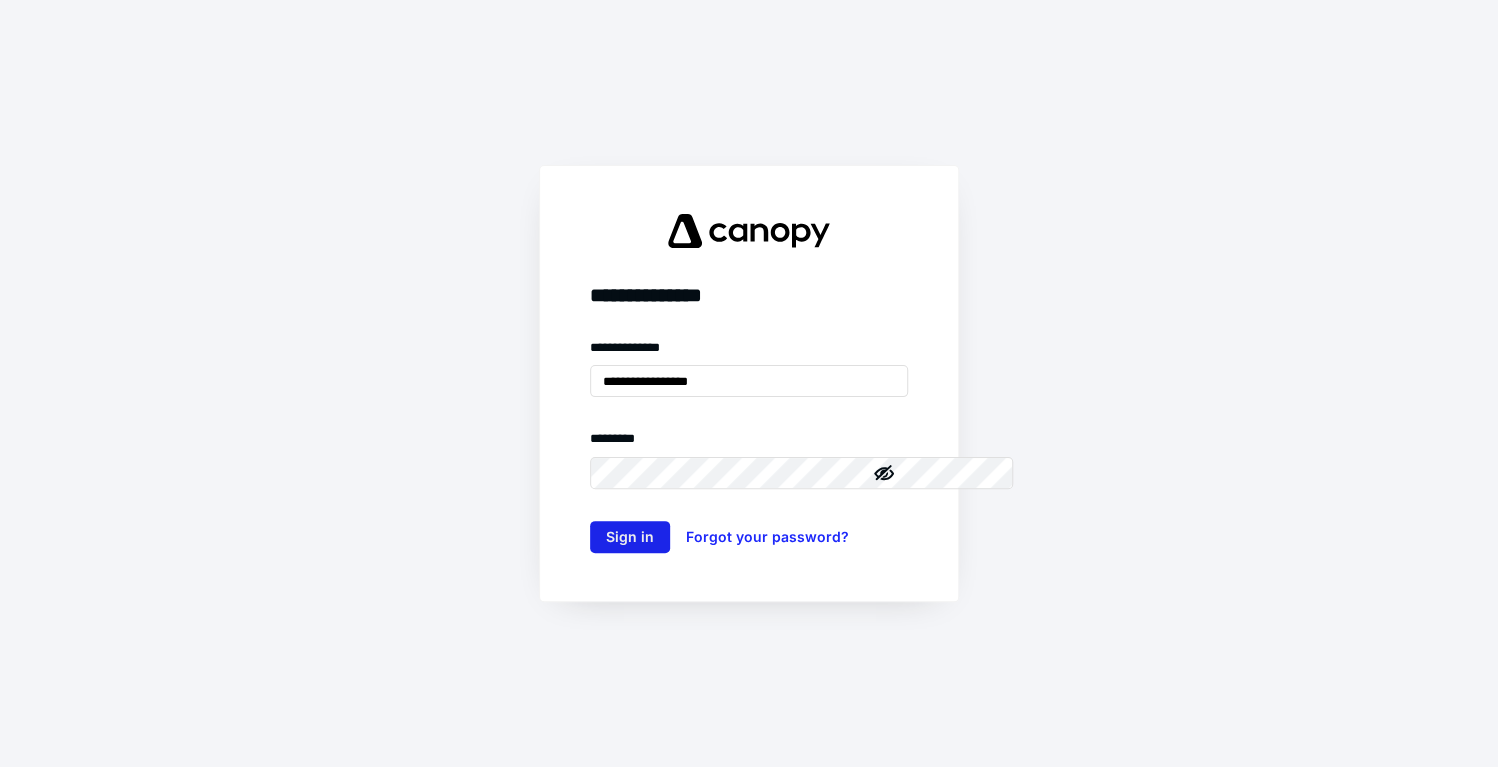 click on "Sign in" at bounding box center (630, 537) 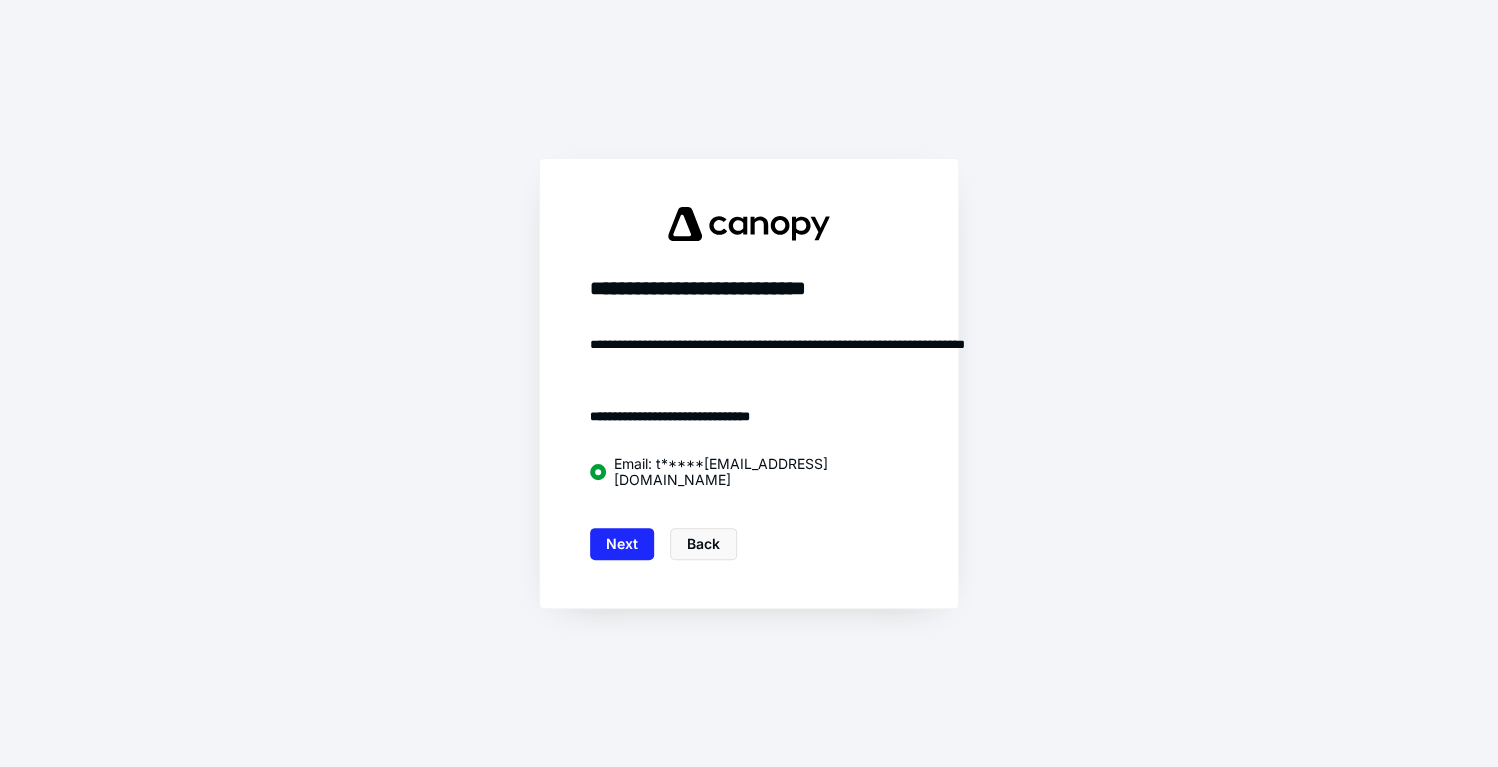 click on "Next" at bounding box center (622, 544) 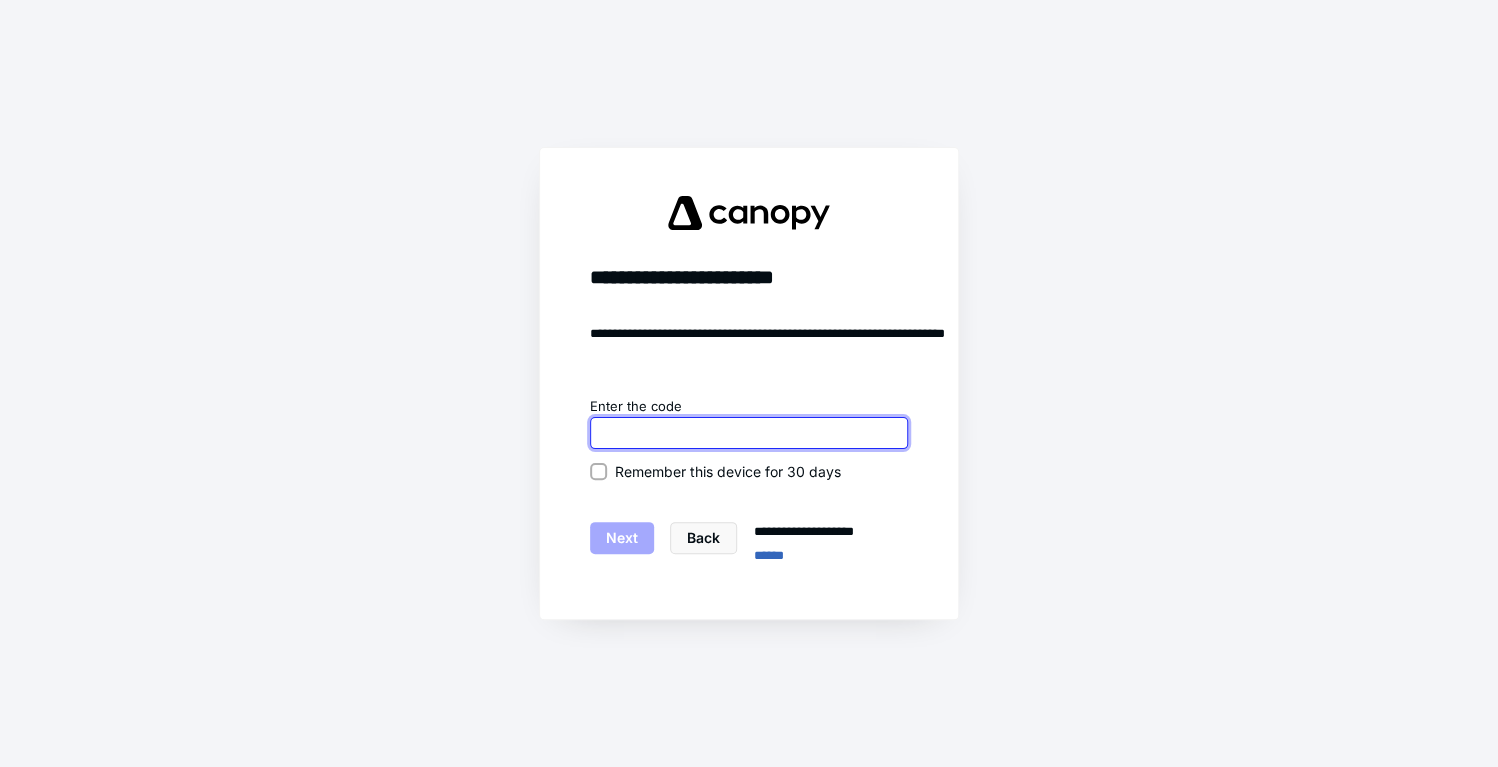 click at bounding box center (749, 433) 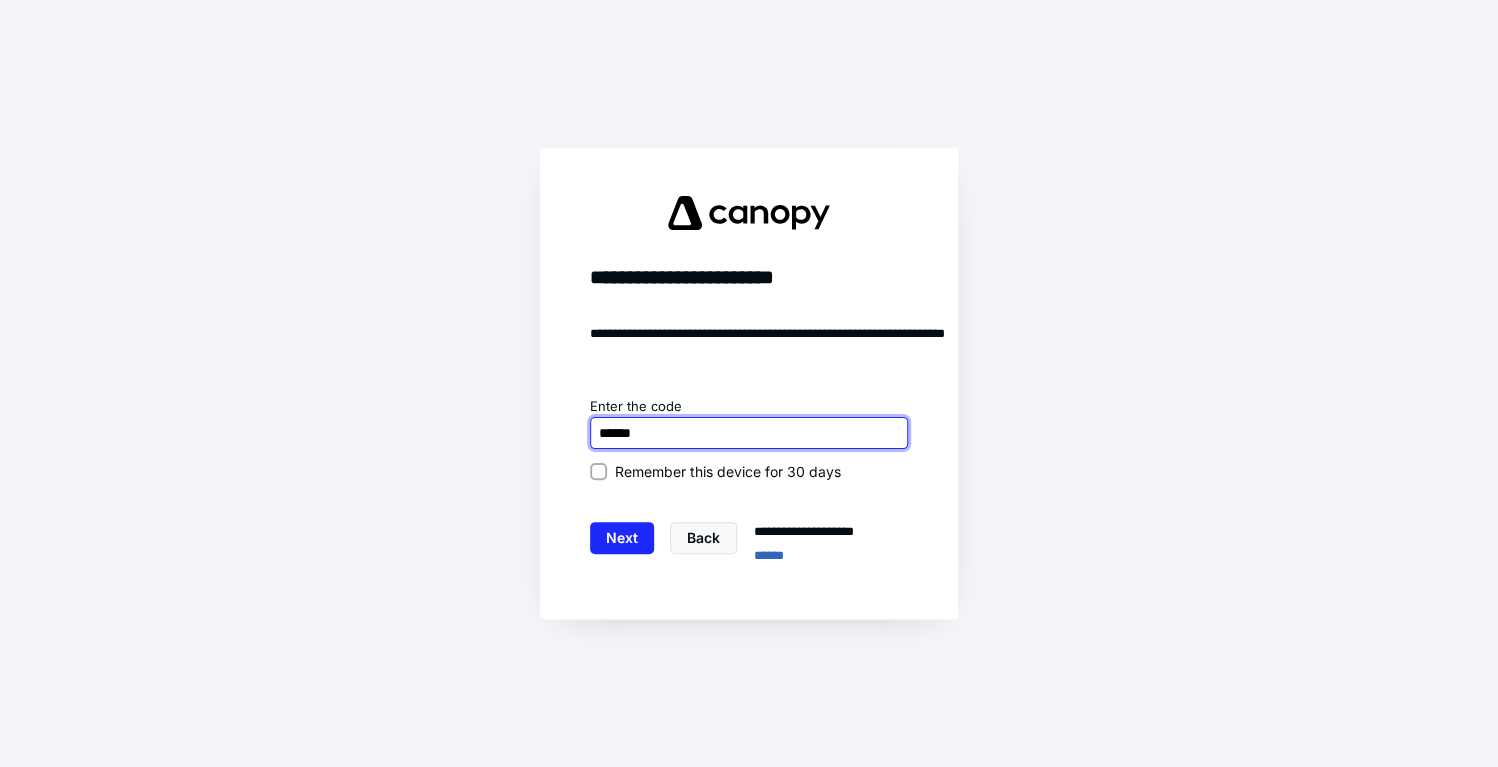 type on "******" 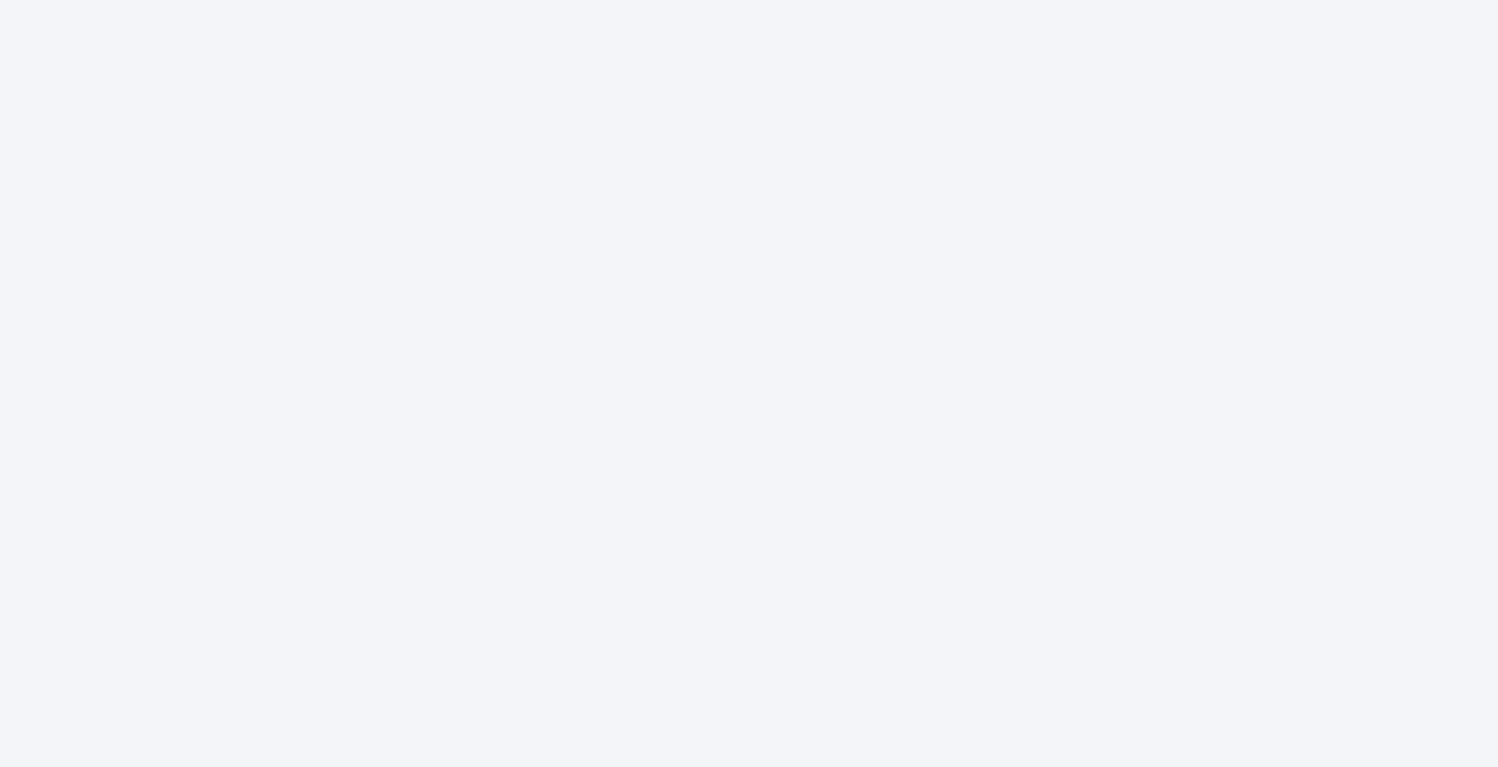 scroll, scrollTop: 0, scrollLeft: 0, axis: both 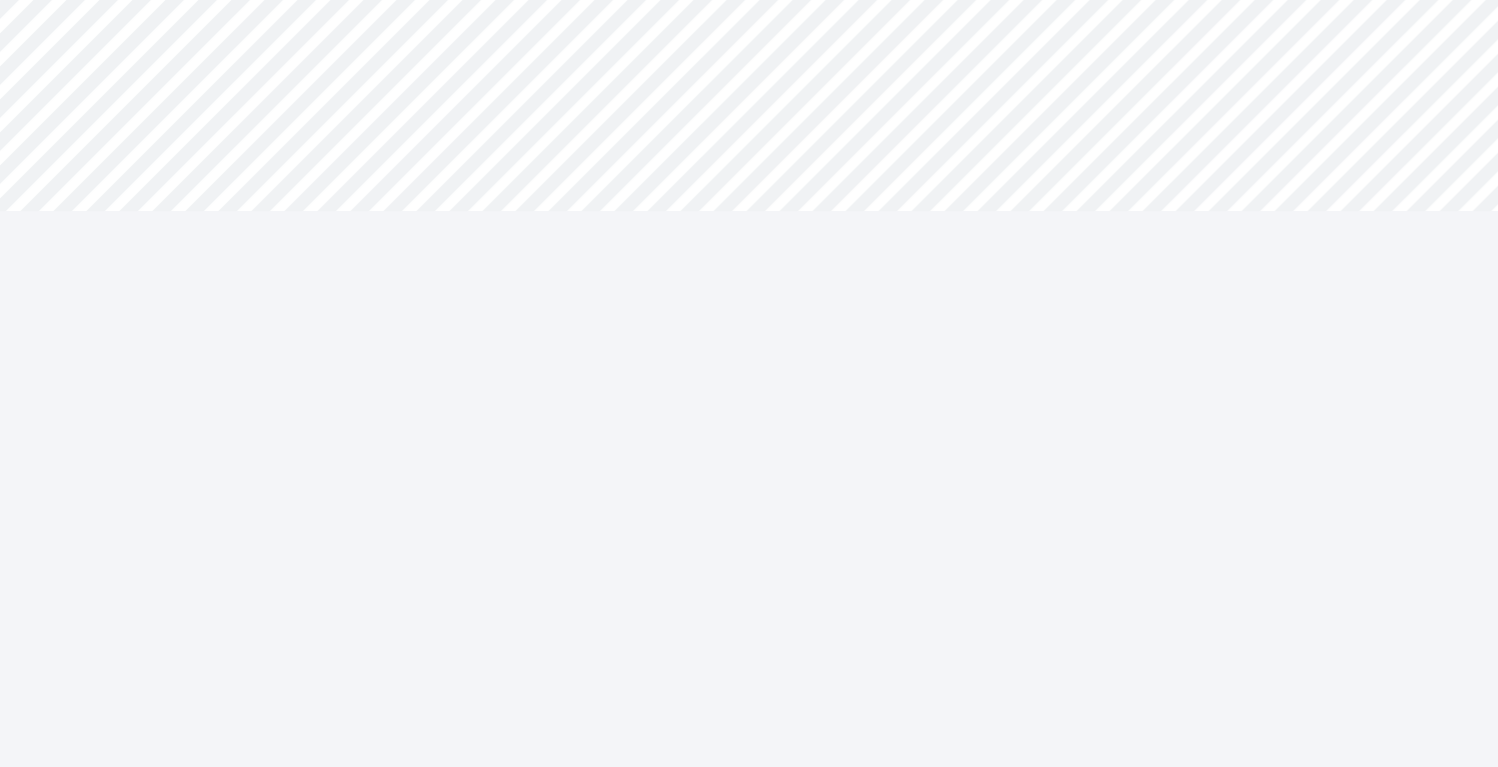 click on "**********" at bounding box center [749, 168] 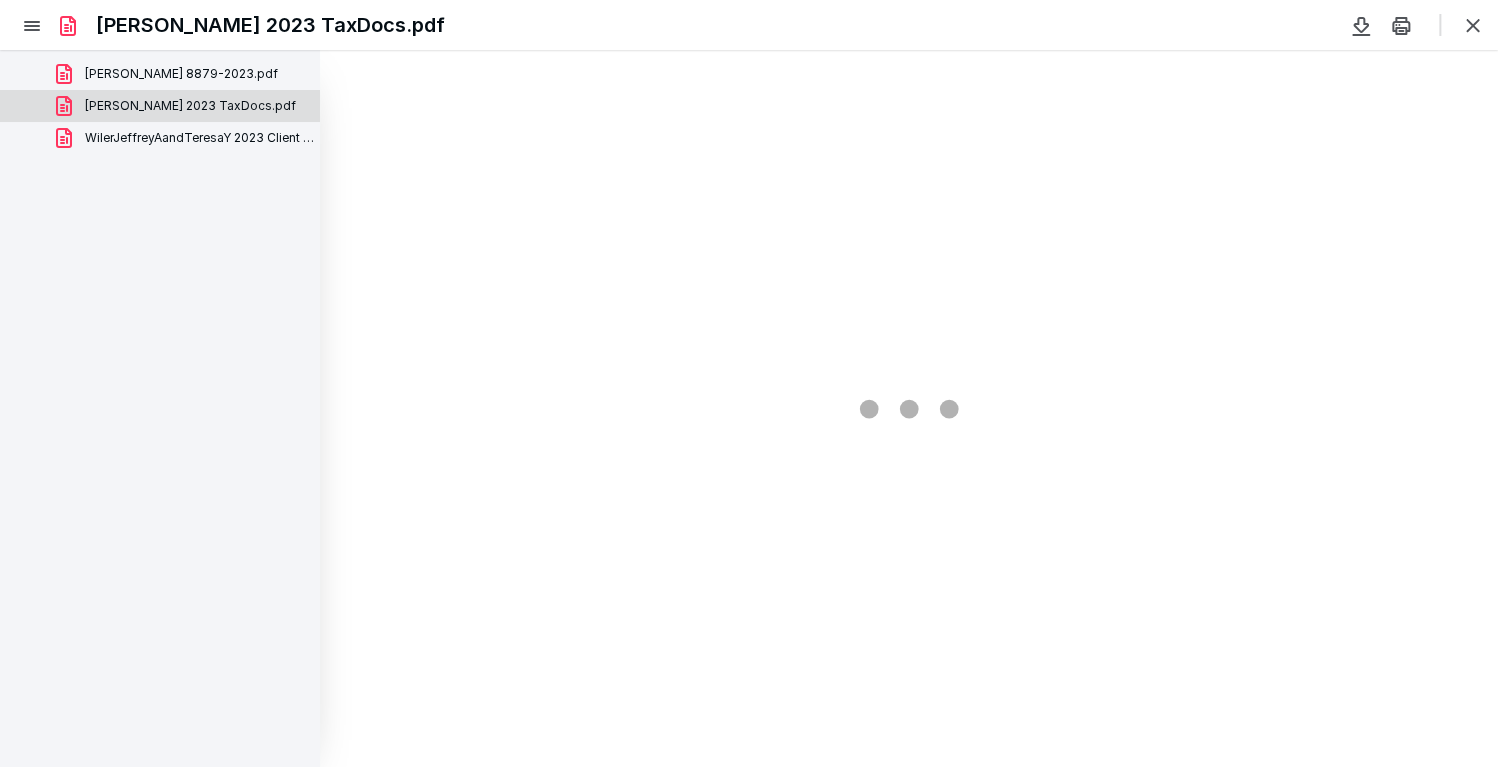 scroll, scrollTop: 0, scrollLeft: 0, axis: both 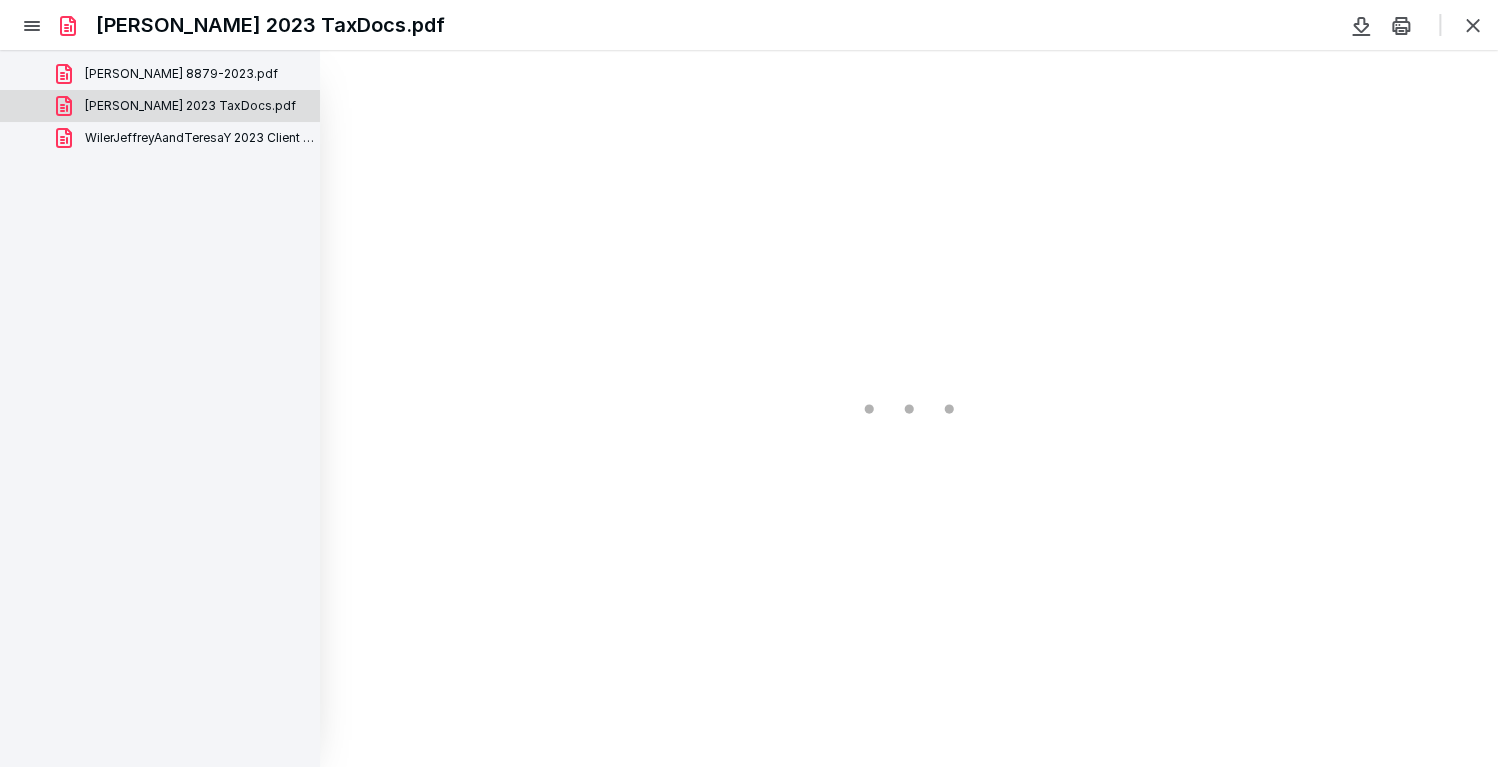 type on "84" 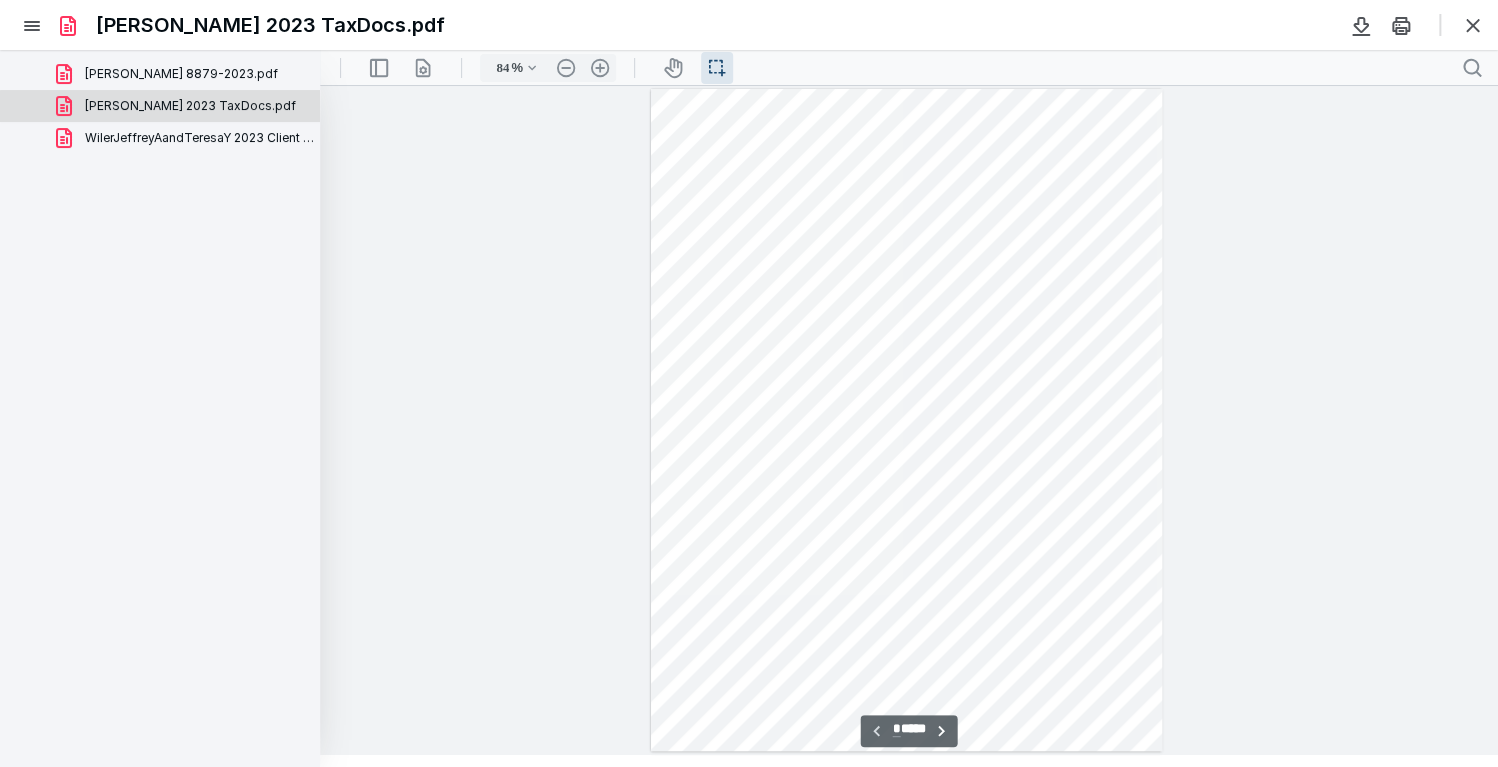 scroll, scrollTop: 0, scrollLeft: 0, axis: both 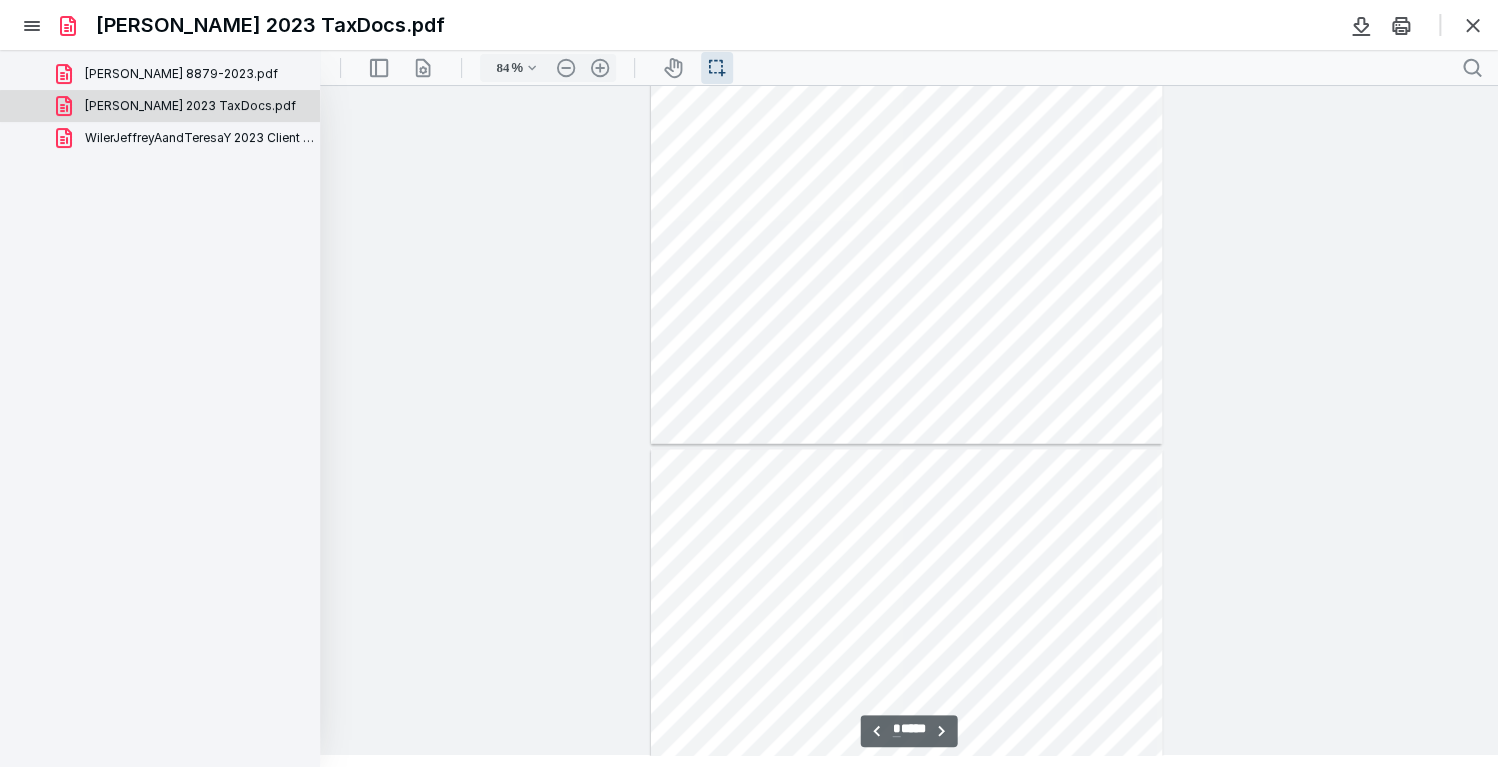 type on "*" 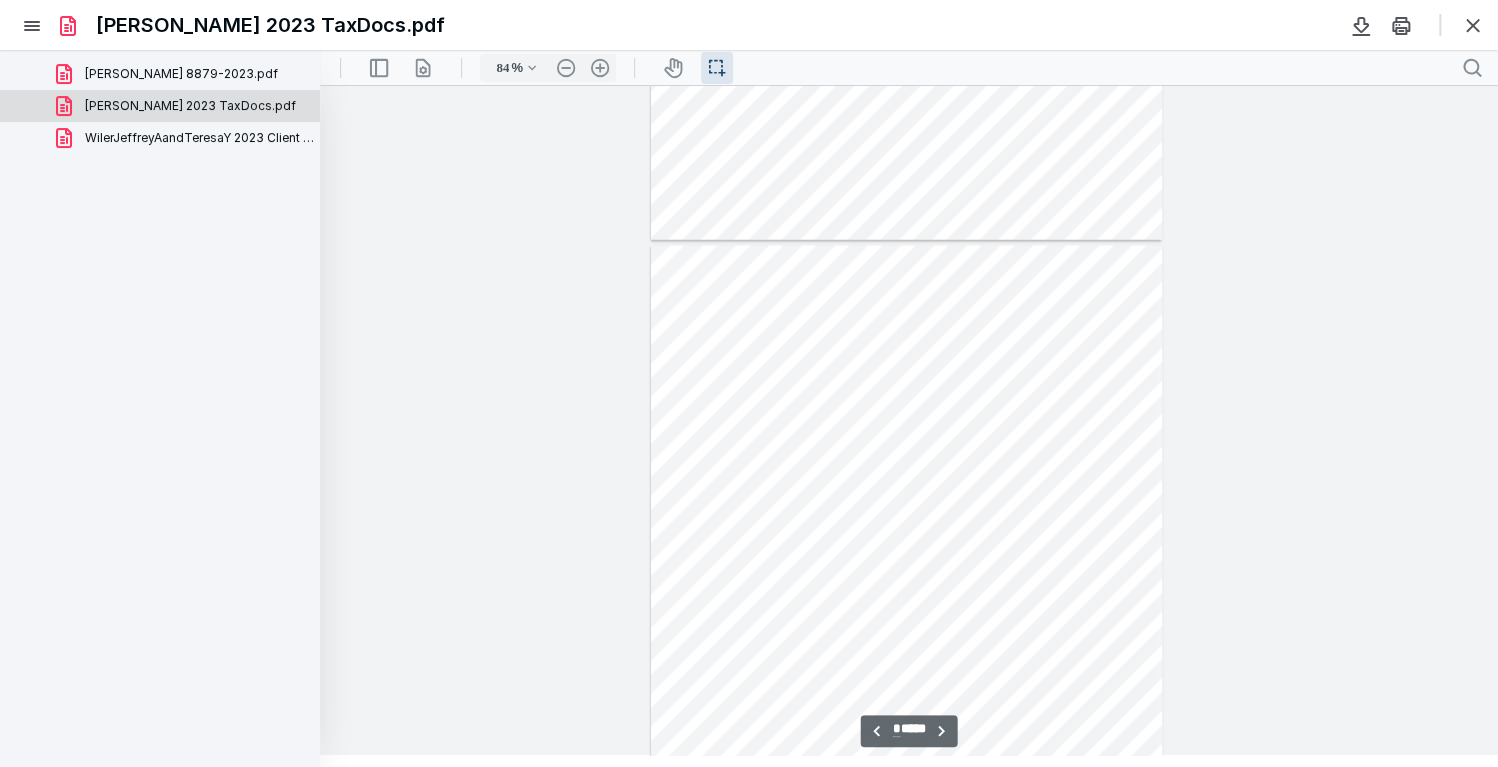scroll, scrollTop: 1856, scrollLeft: 0, axis: vertical 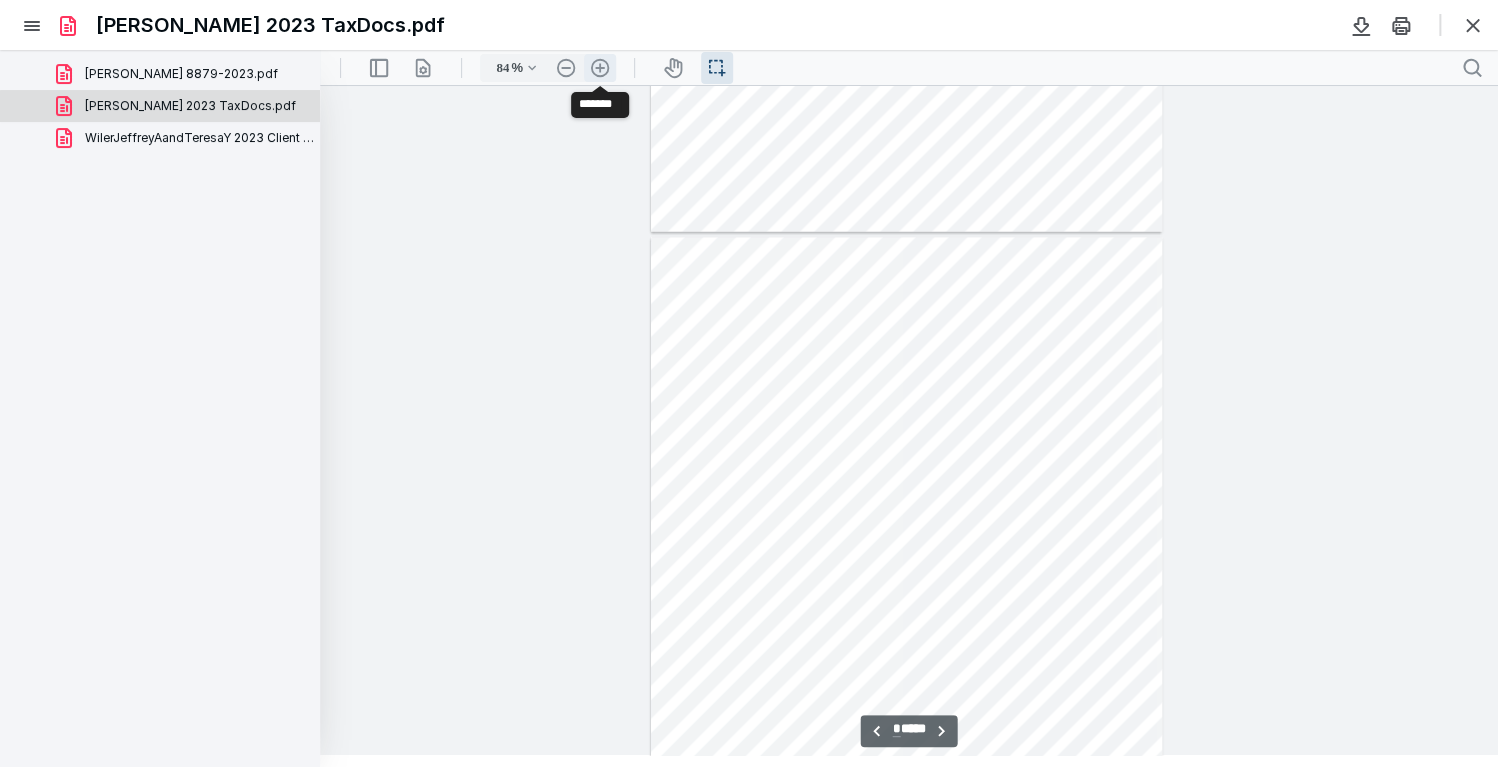 click on ".cls-1{fill:#abb0c4;} icon - header - zoom - in - line" at bounding box center [600, 68] 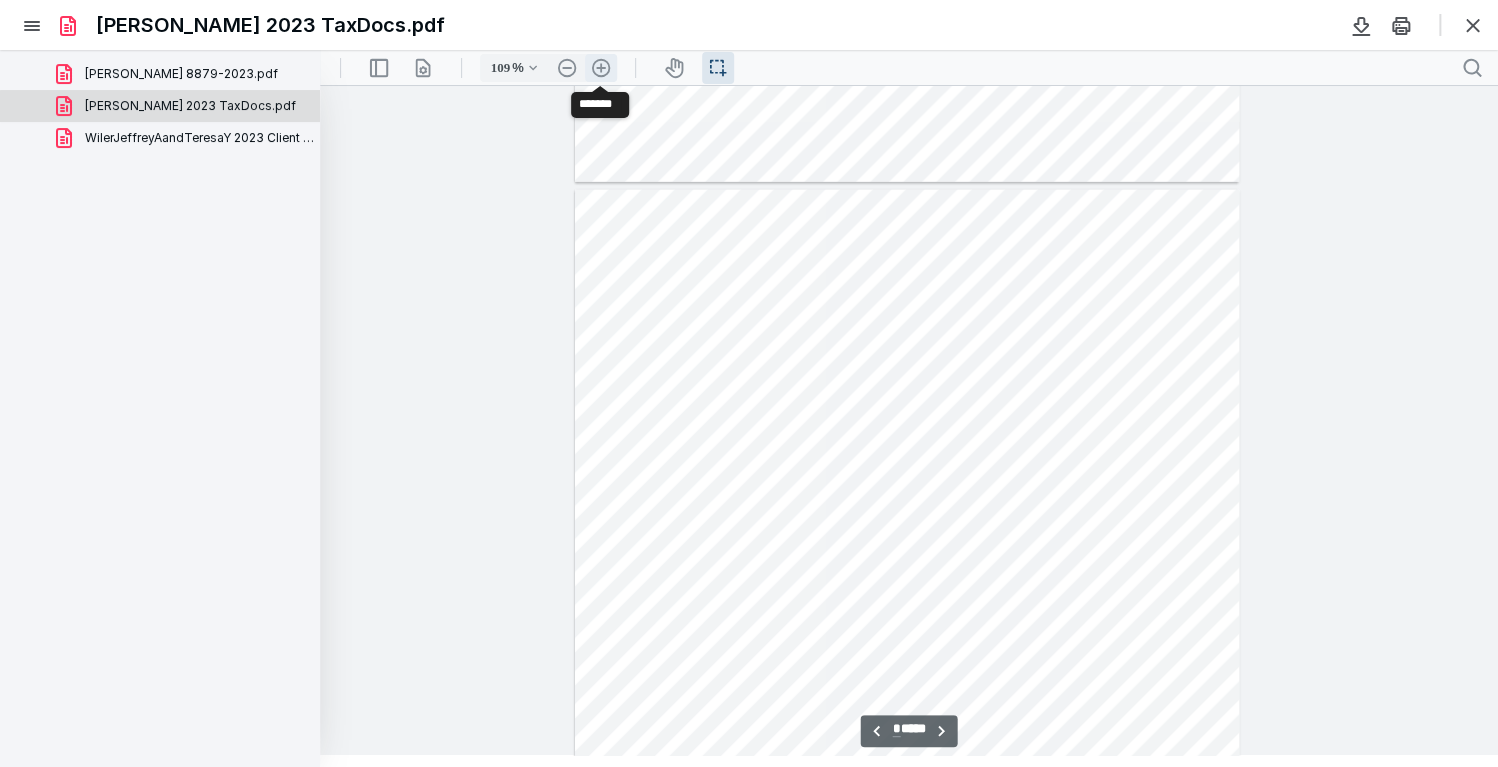 click on ".cls-1{fill:#abb0c4;} icon - header - zoom - in - line" at bounding box center [601, 68] 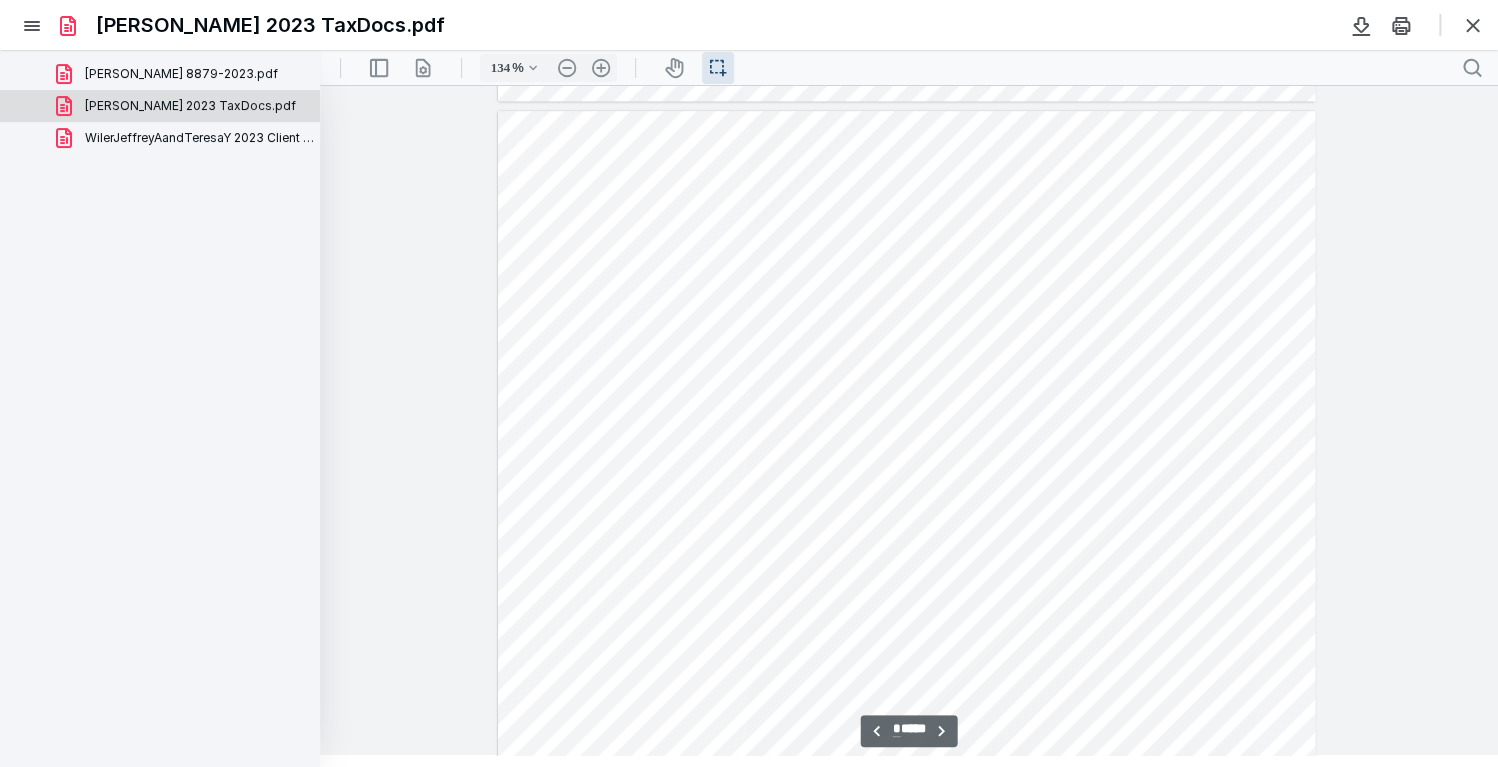 scroll, scrollTop: 1044, scrollLeft: 0, axis: vertical 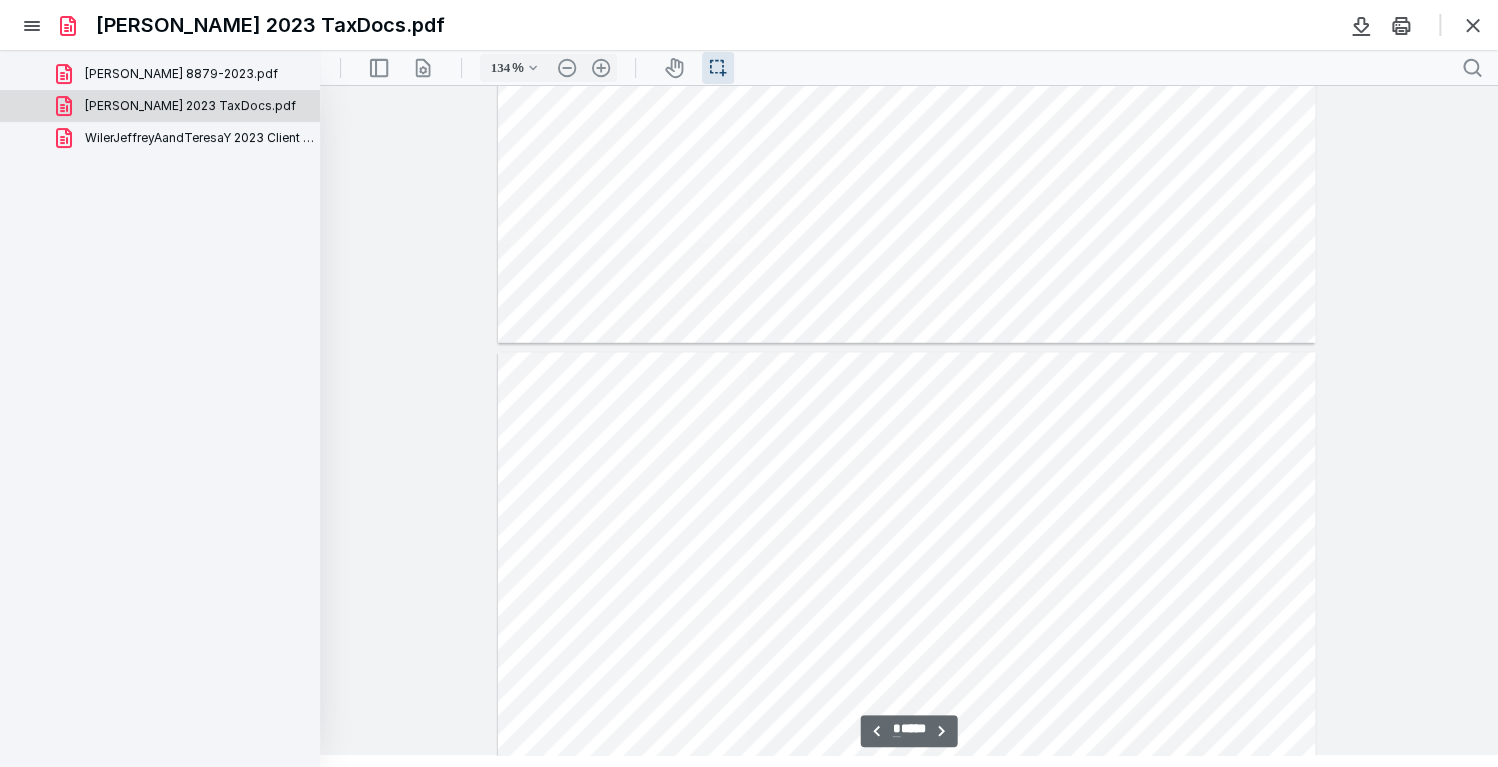 type on "*" 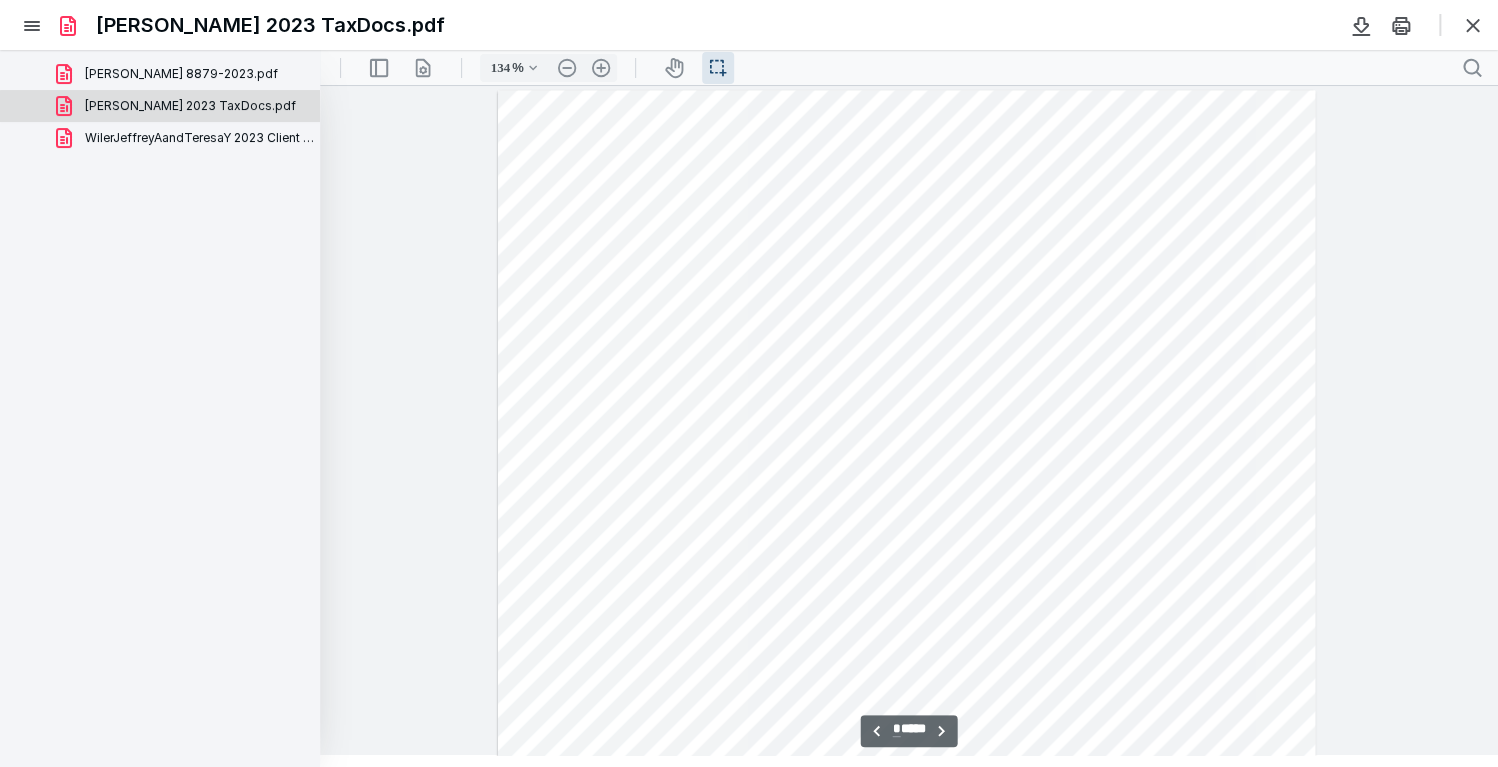 scroll, scrollTop: 2144, scrollLeft: 0, axis: vertical 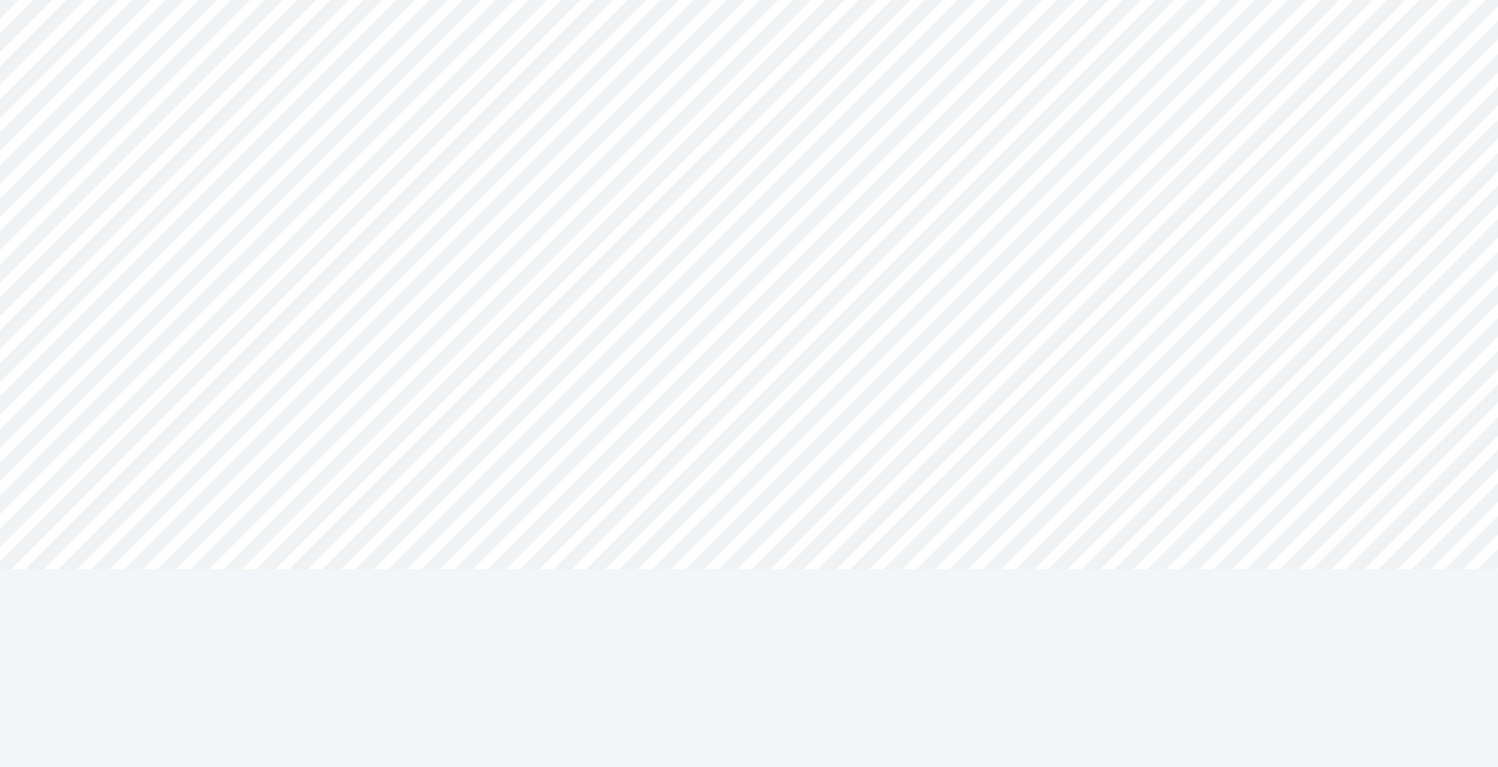 click on "**********" at bounding box center (749, 347) 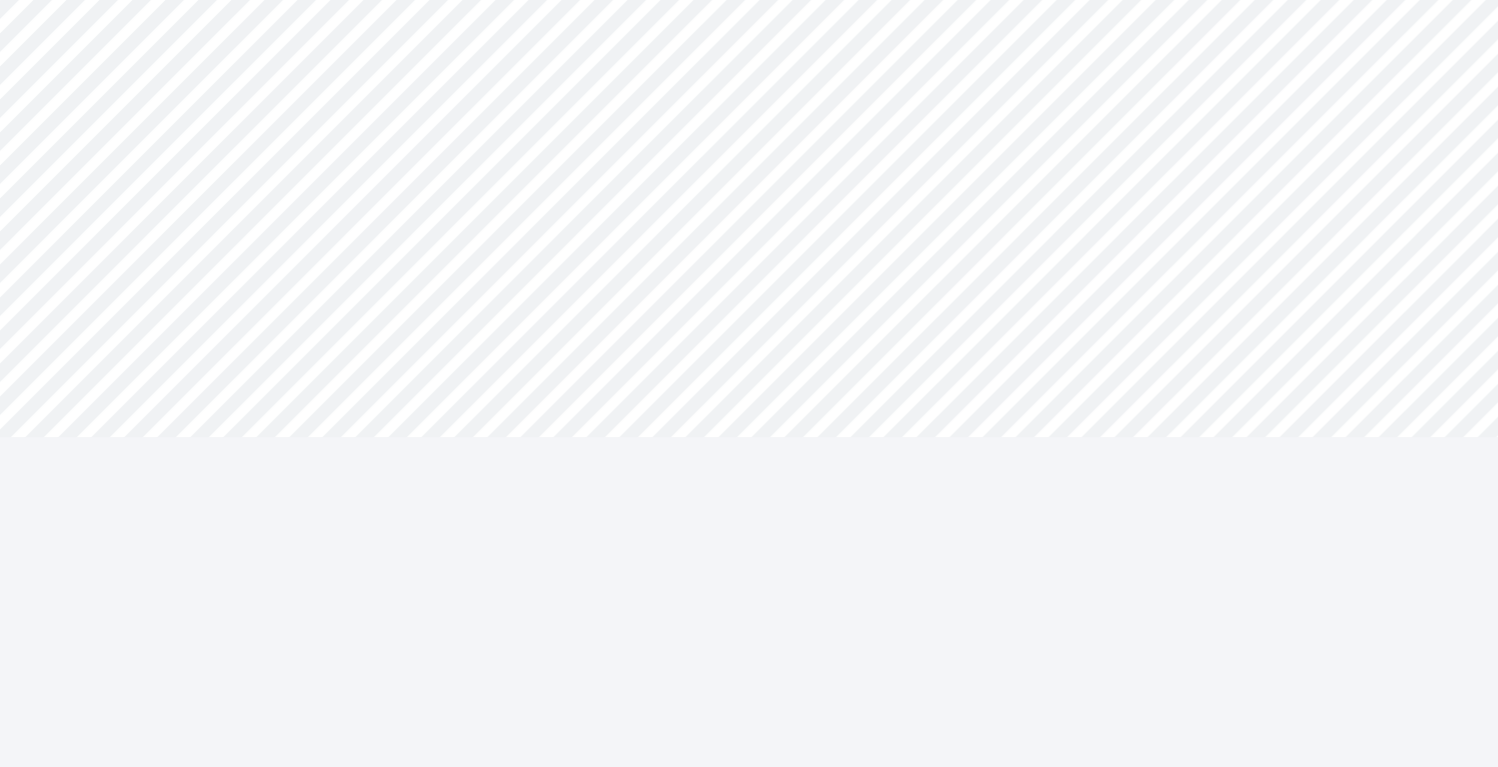 click at bounding box center (900, 398) 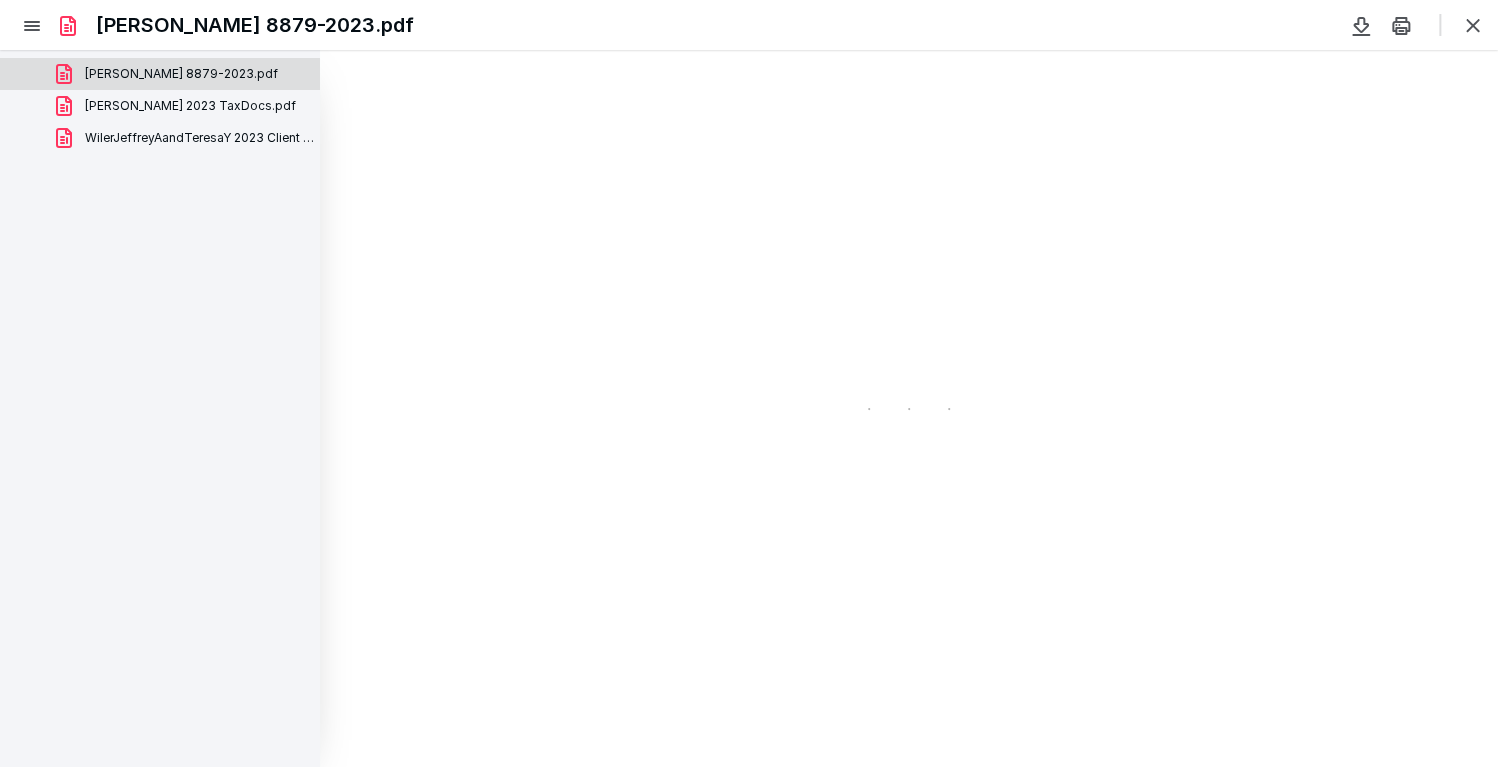 scroll, scrollTop: 0, scrollLeft: 0, axis: both 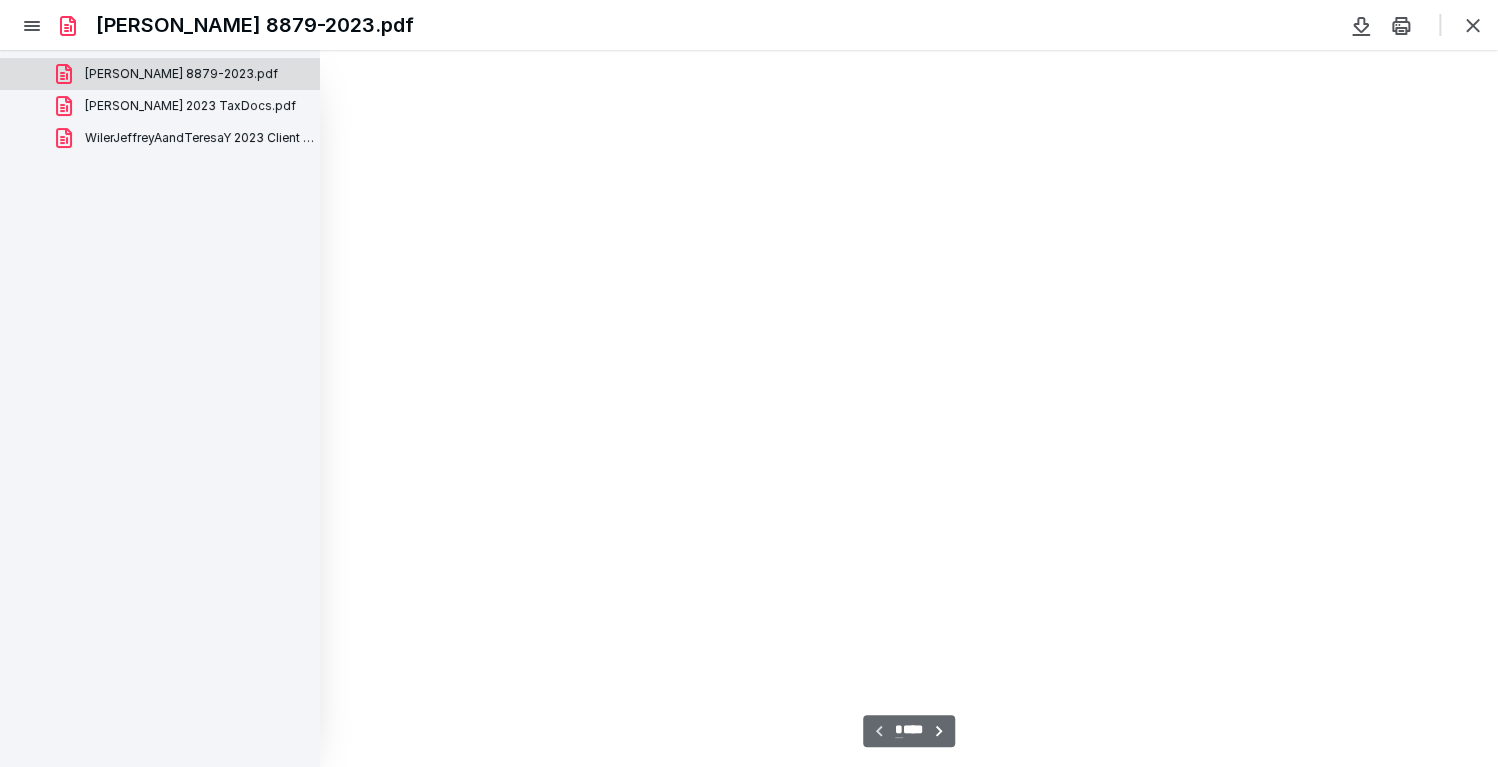 type on "84" 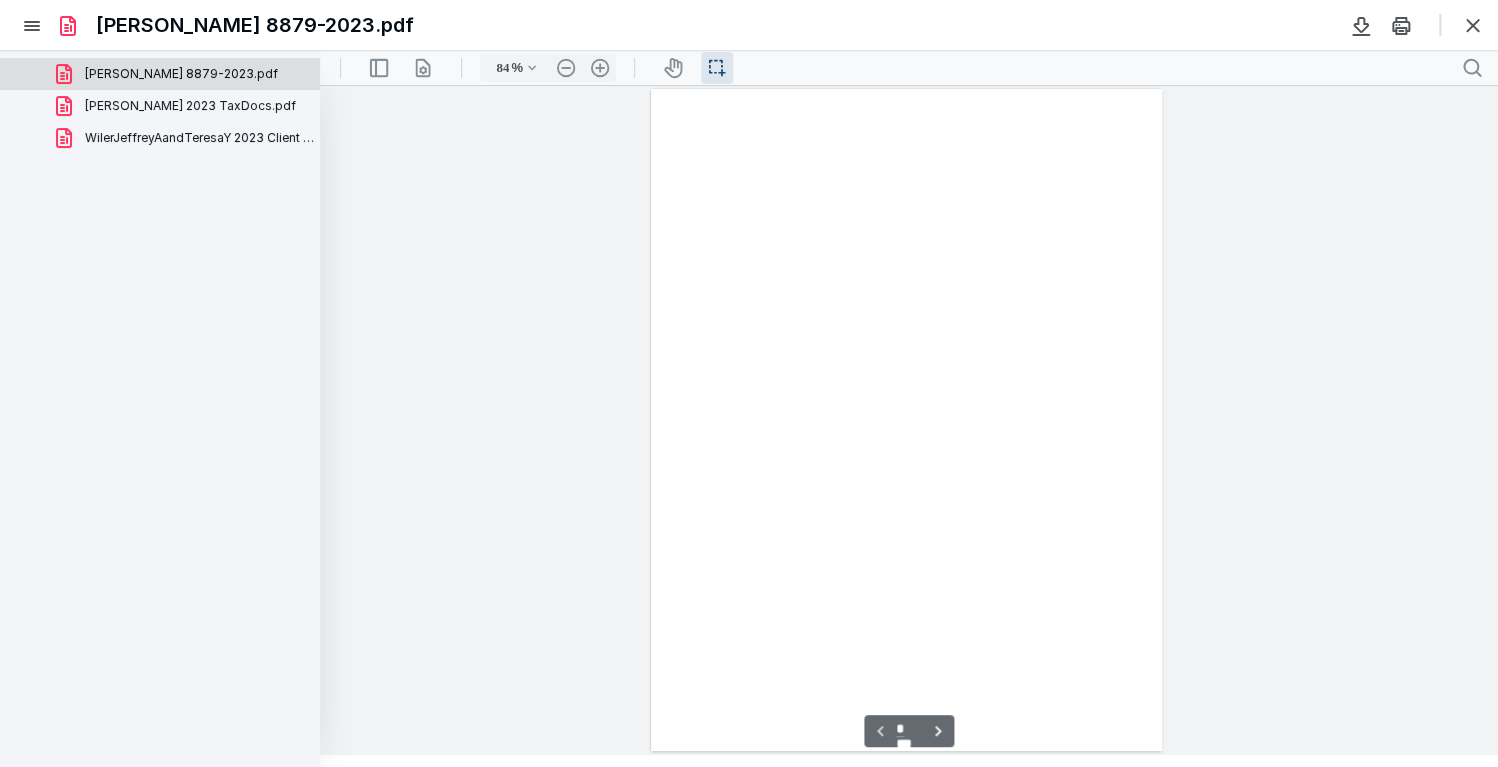 scroll, scrollTop: 38, scrollLeft: 0, axis: vertical 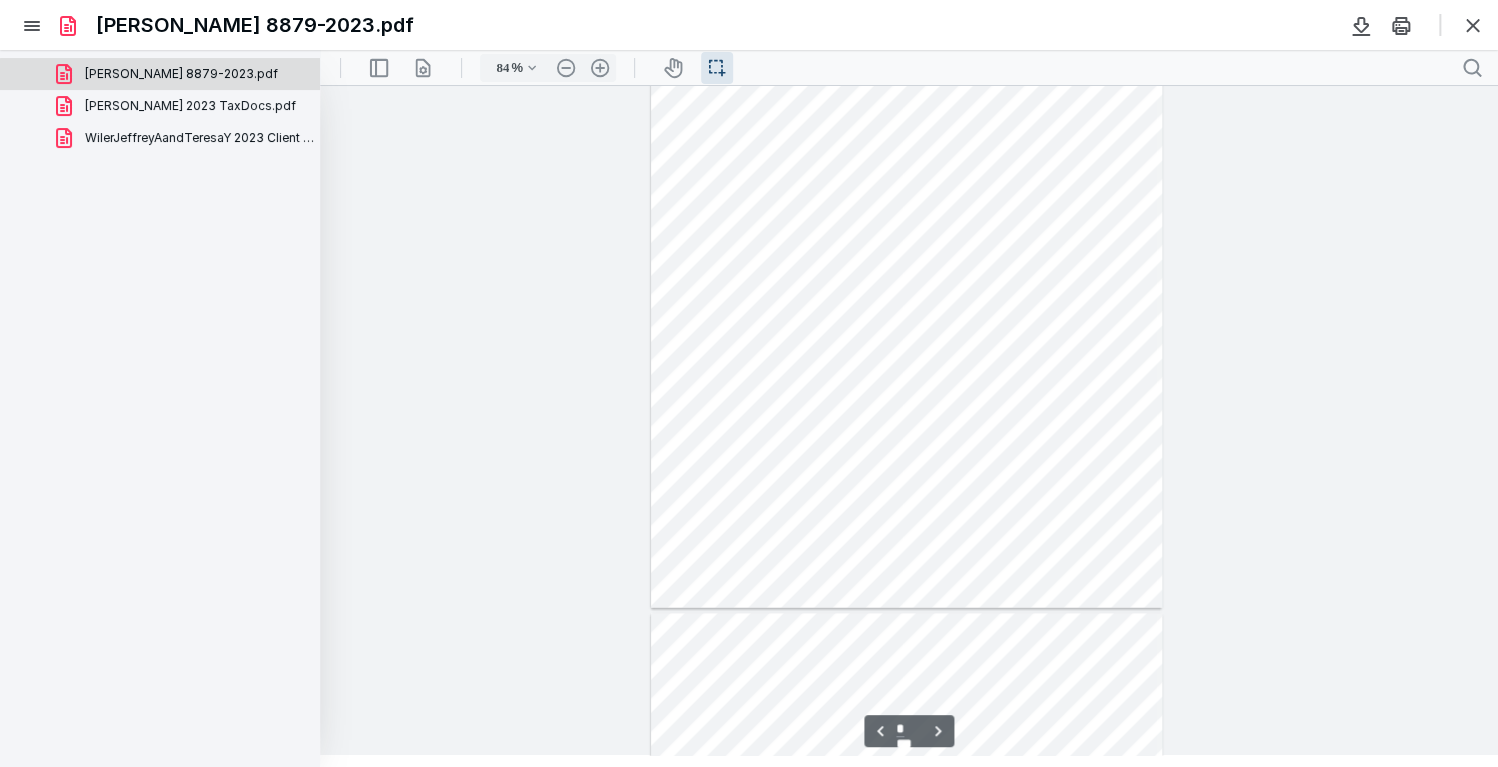 type on "*" 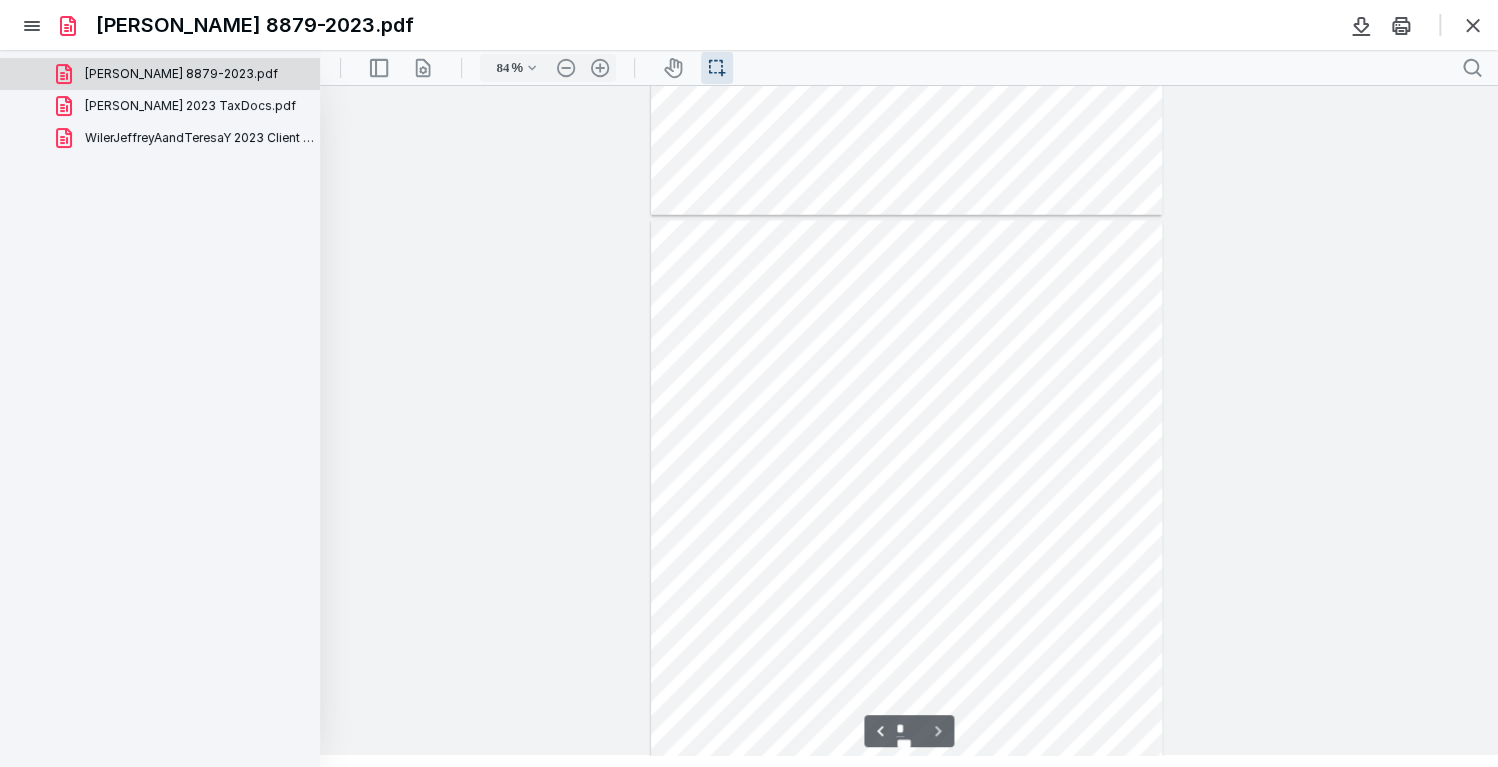 scroll, scrollTop: 2003, scrollLeft: 0, axis: vertical 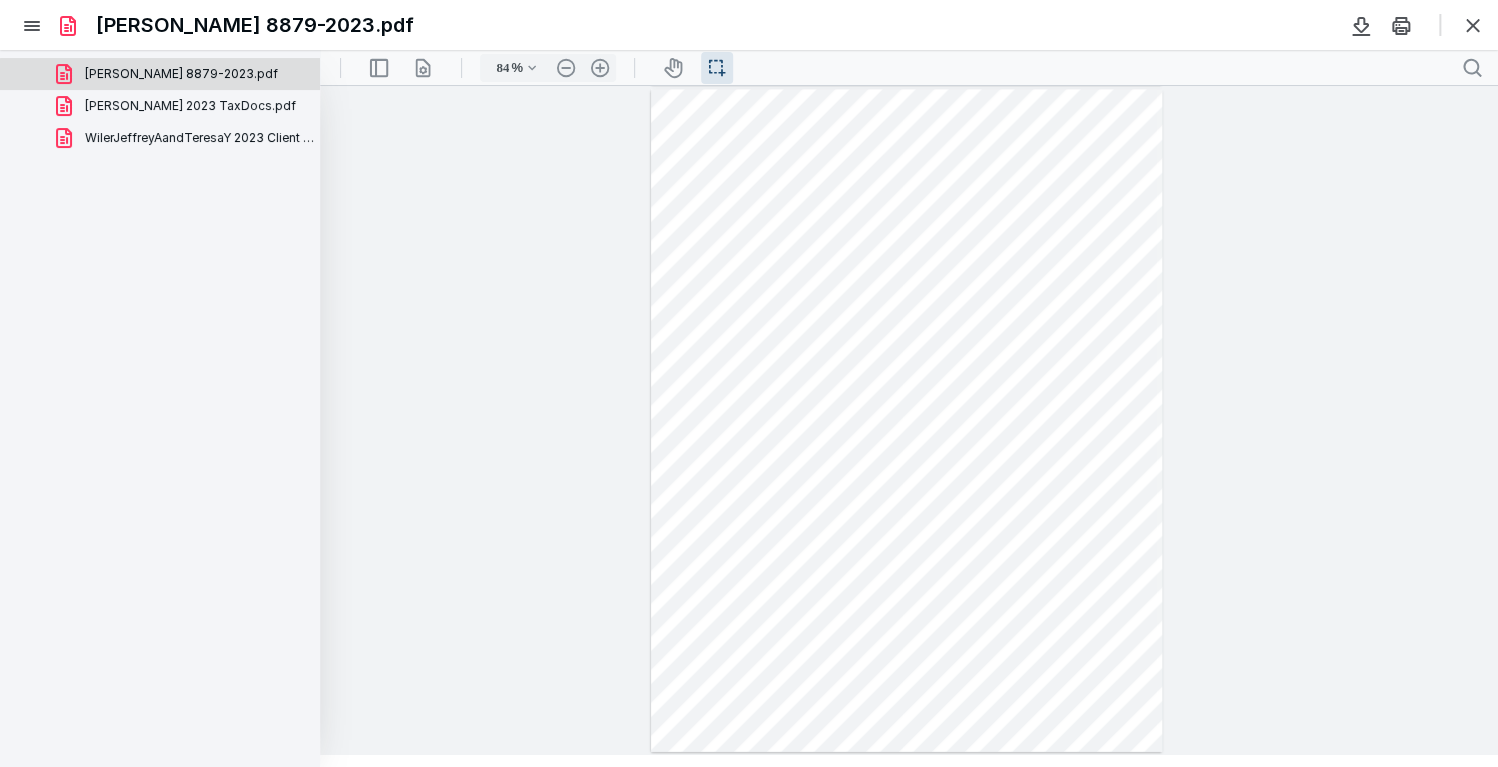 click on "WilerJeffreyAandTeresaY 2023 Client Copy.pdf" at bounding box center [200, 138] 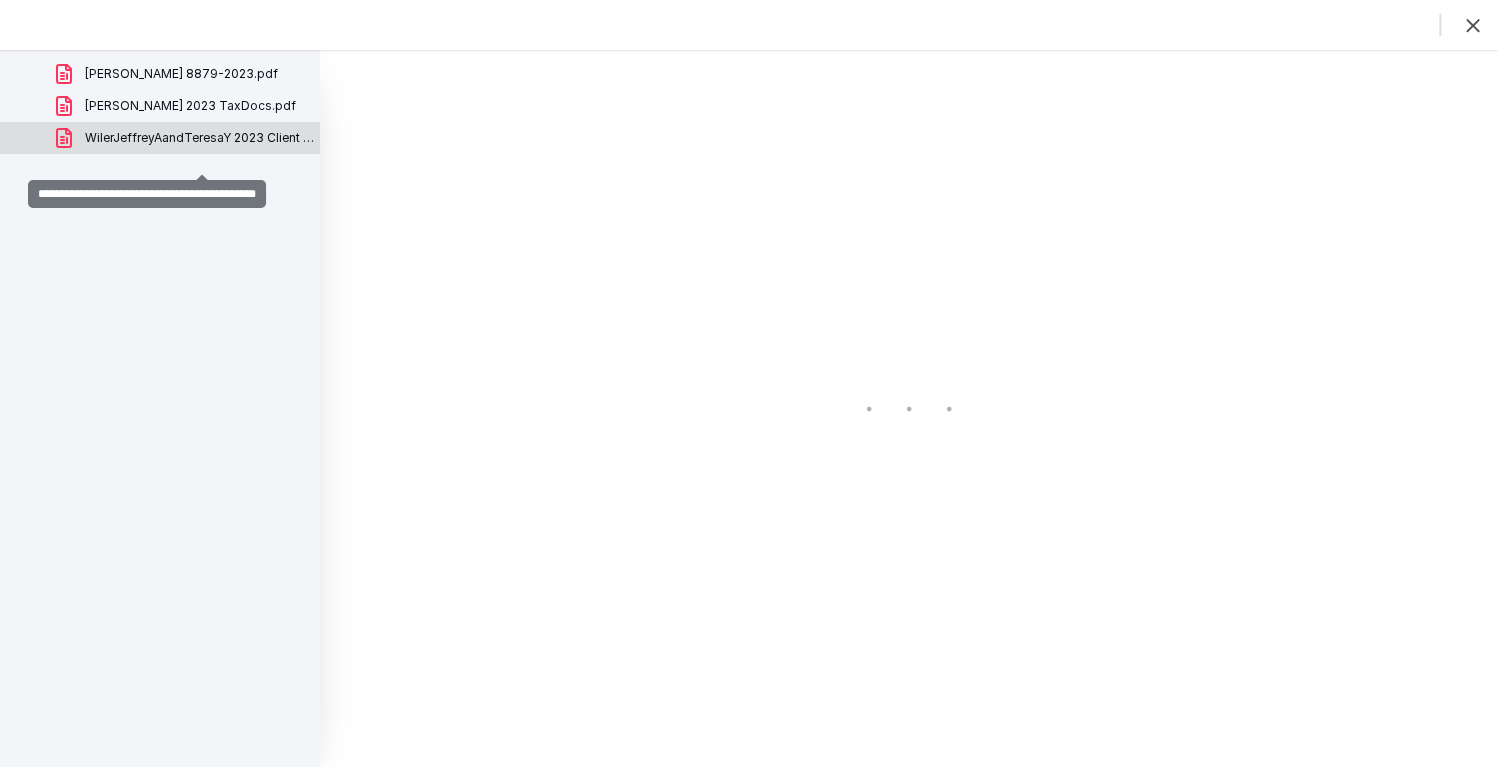 click on "WilerJeffreyAandTeresaY 2023 Client Copy.pdf" at bounding box center [200, 138] 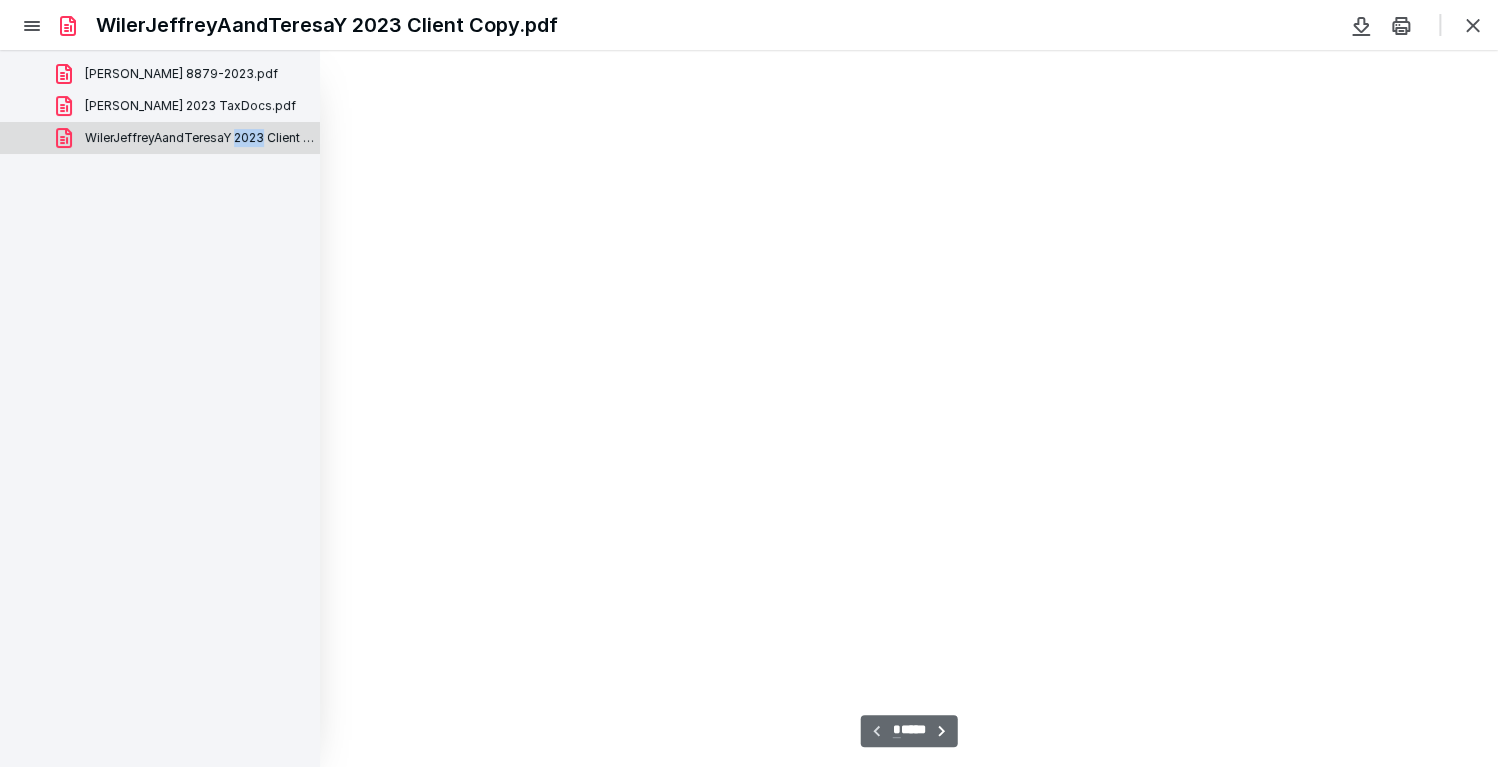 type on "84" 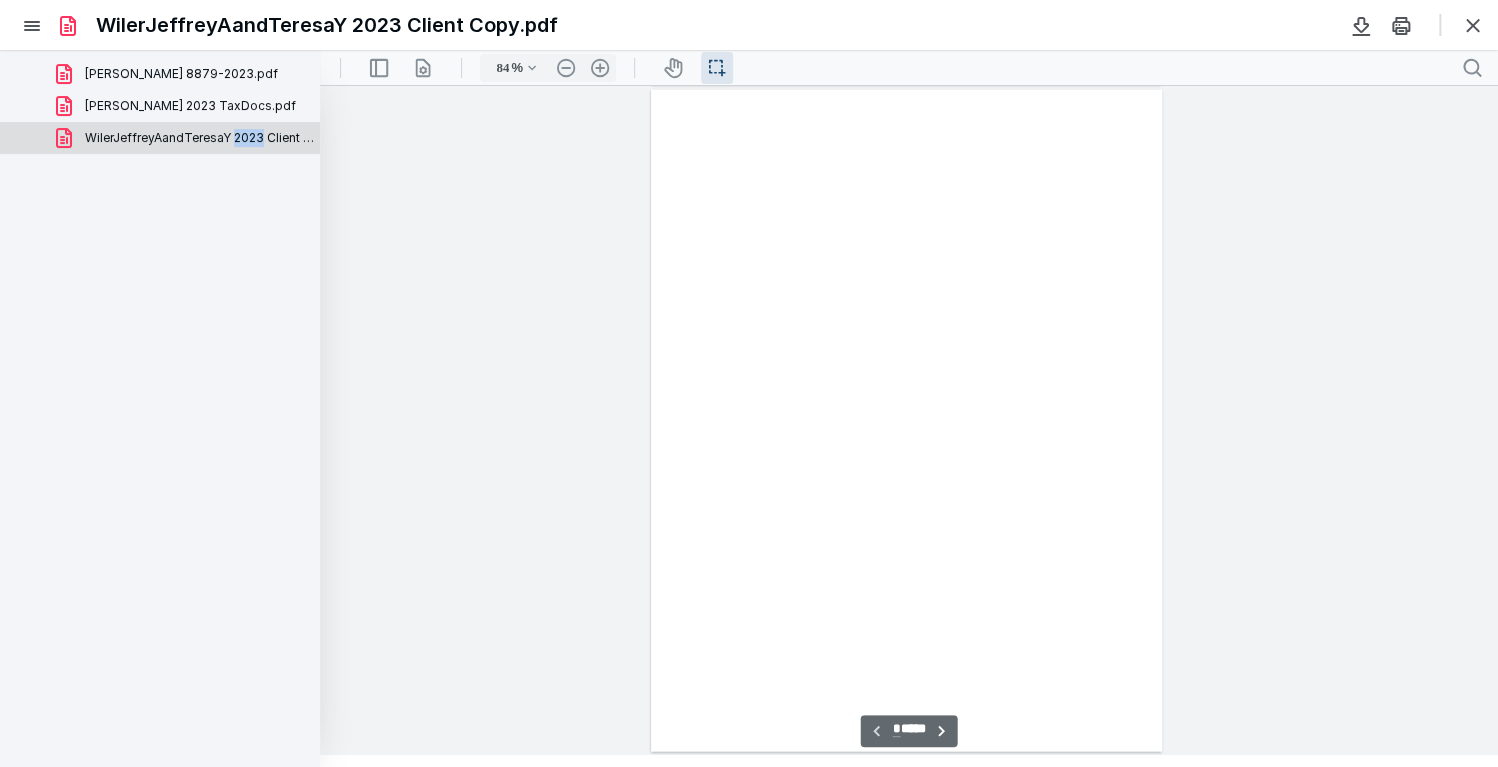 scroll, scrollTop: 38, scrollLeft: 0, axis: vertical 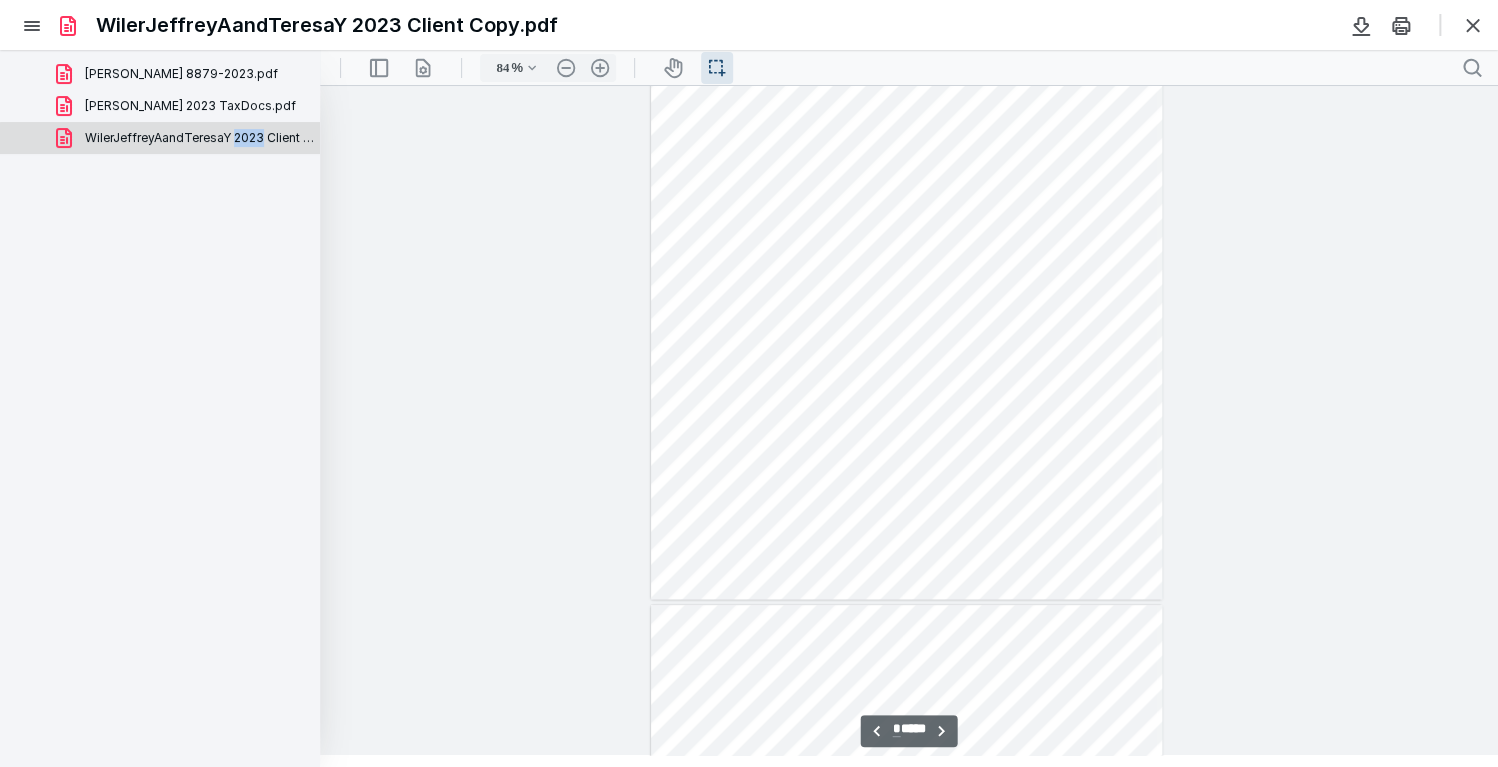 type on "*" 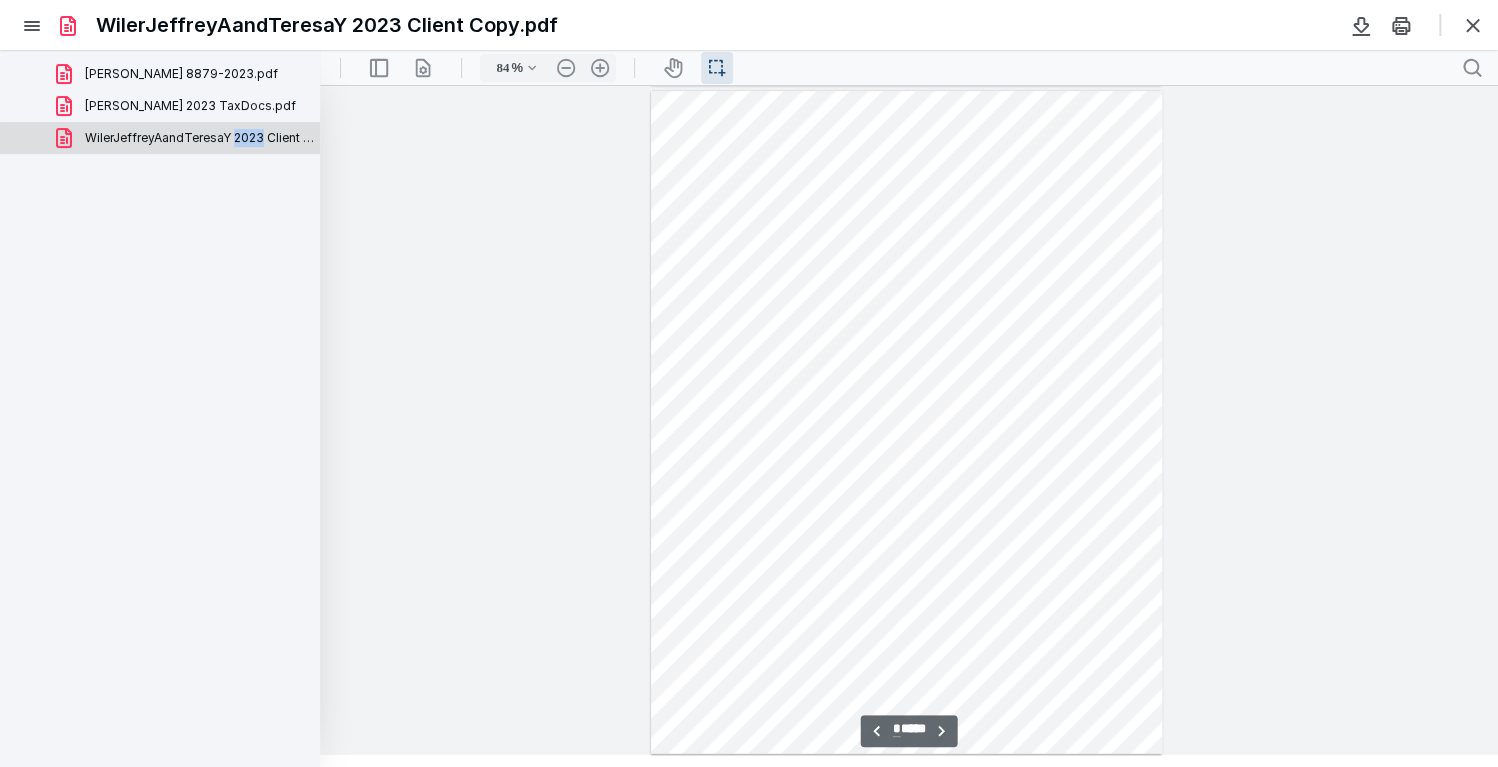 scroll, scrollTop: 1443, scrollLeft: 0, axis: vertical 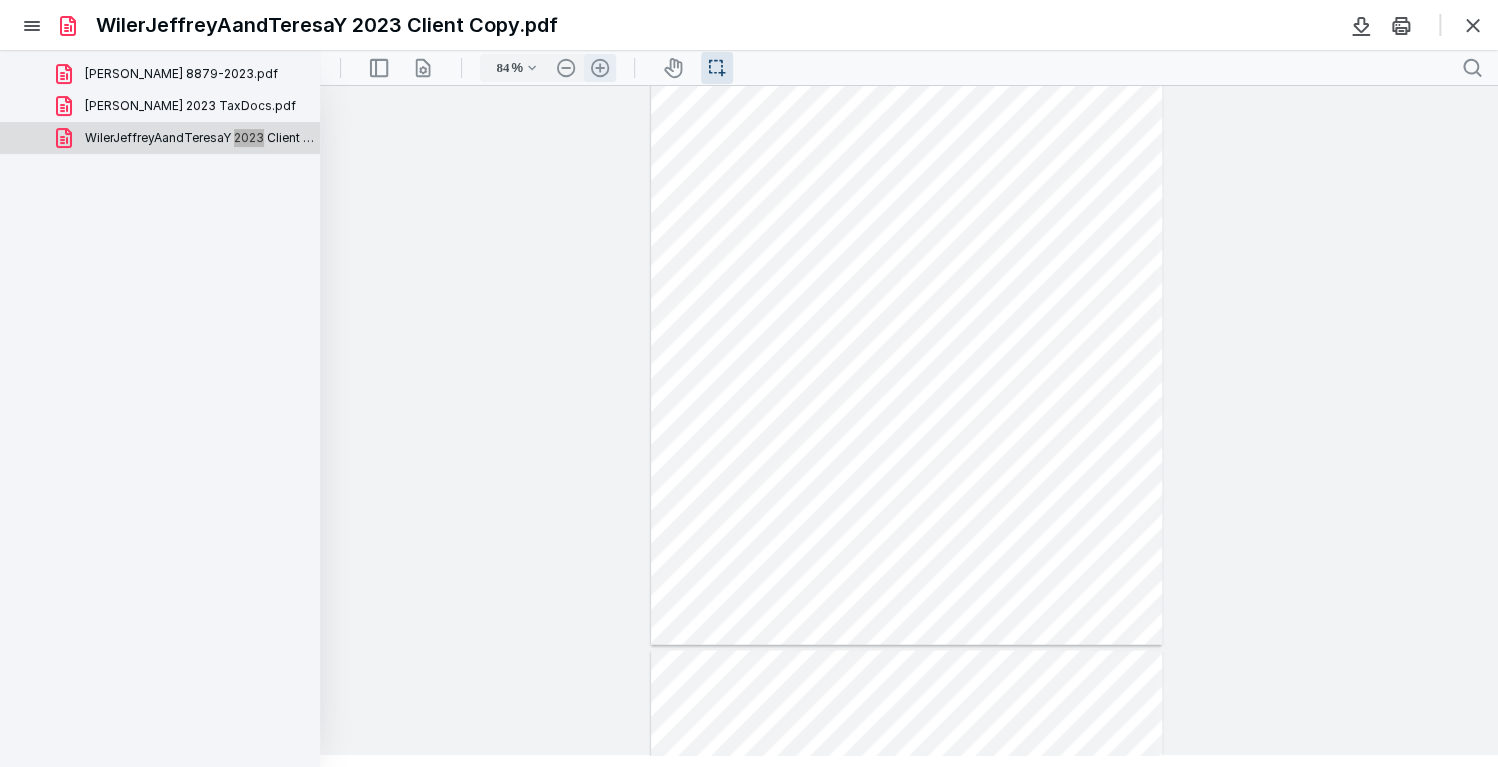 click on ".cls-1{fill:#abb0c4;} icon - header - zoom - in - line" at bounding box center (600, 68) 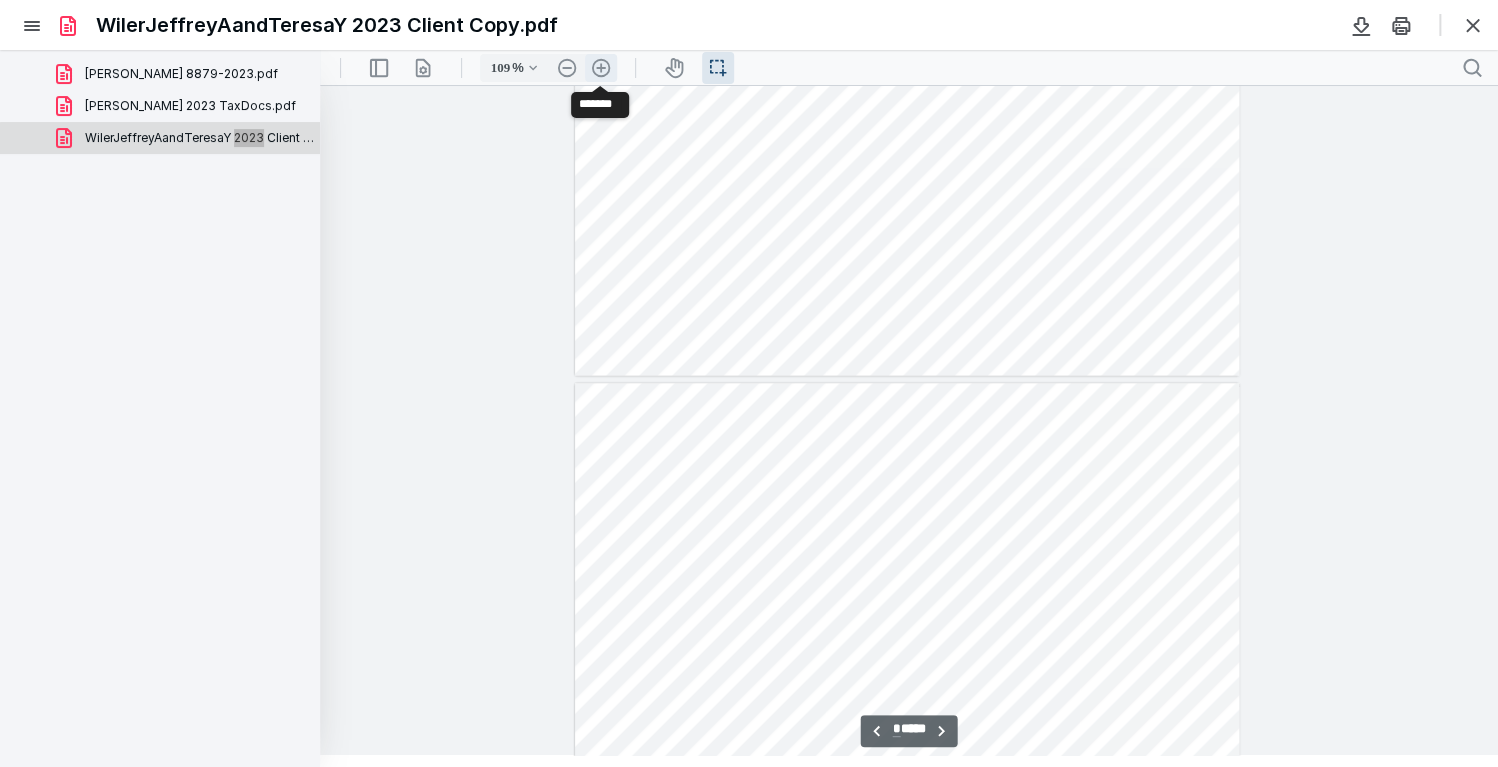 click on ".cls-1{fill:#abb0c4;} icon - header - zoom - in - line" at bounding box center [601, 68] 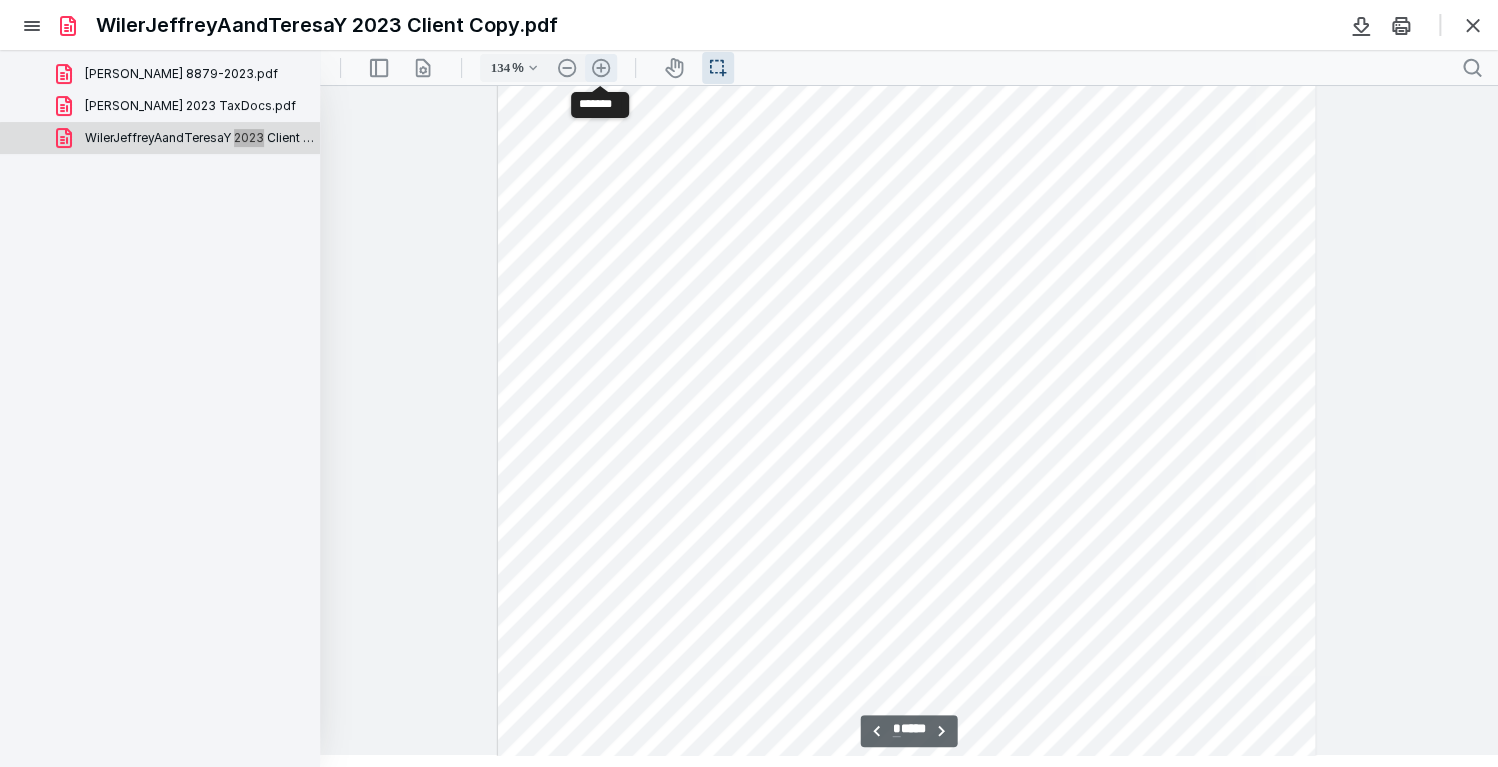 scroll, scrollTop: 2494, scrollLeft: 0, axis: vertical 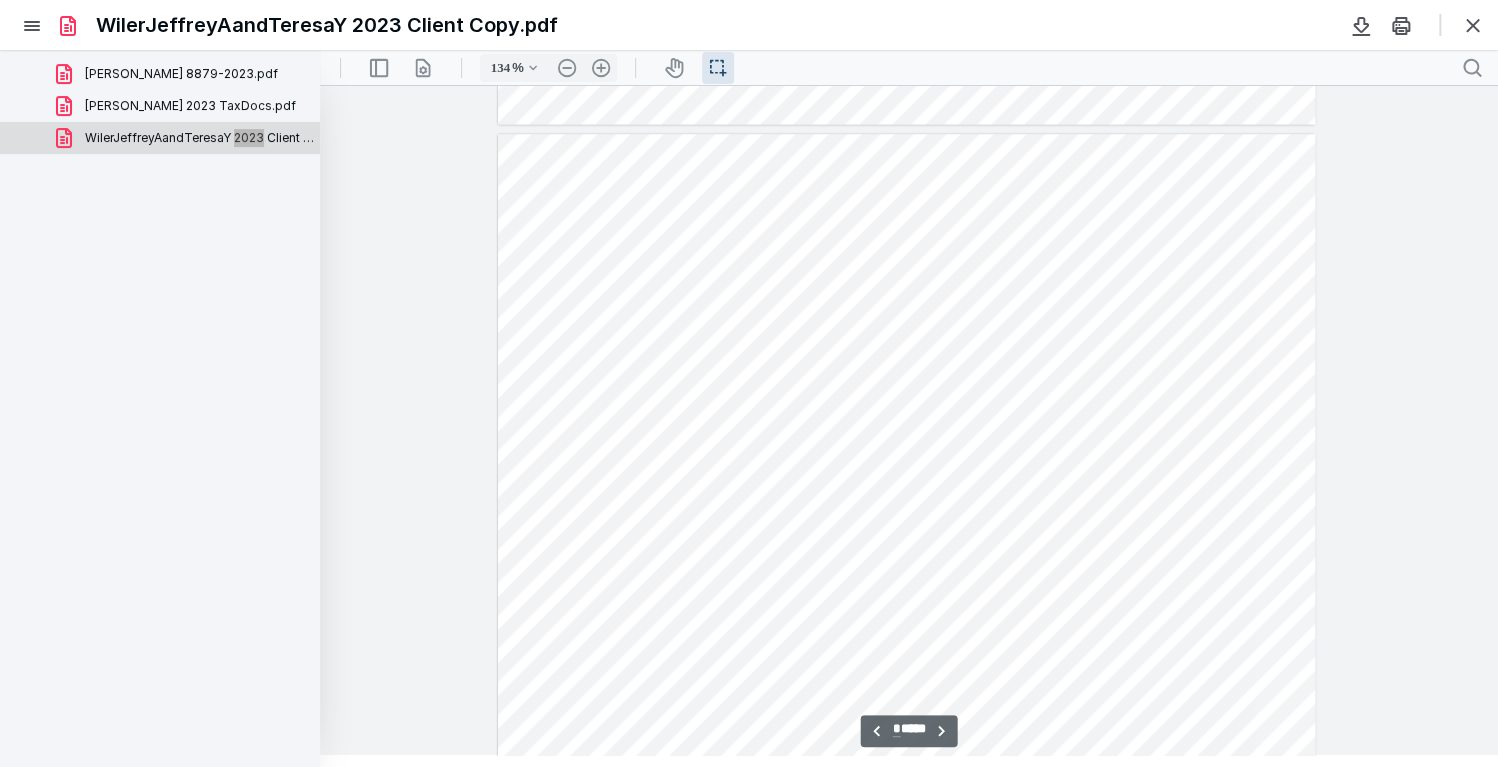 click at bounding box center [907, 663] 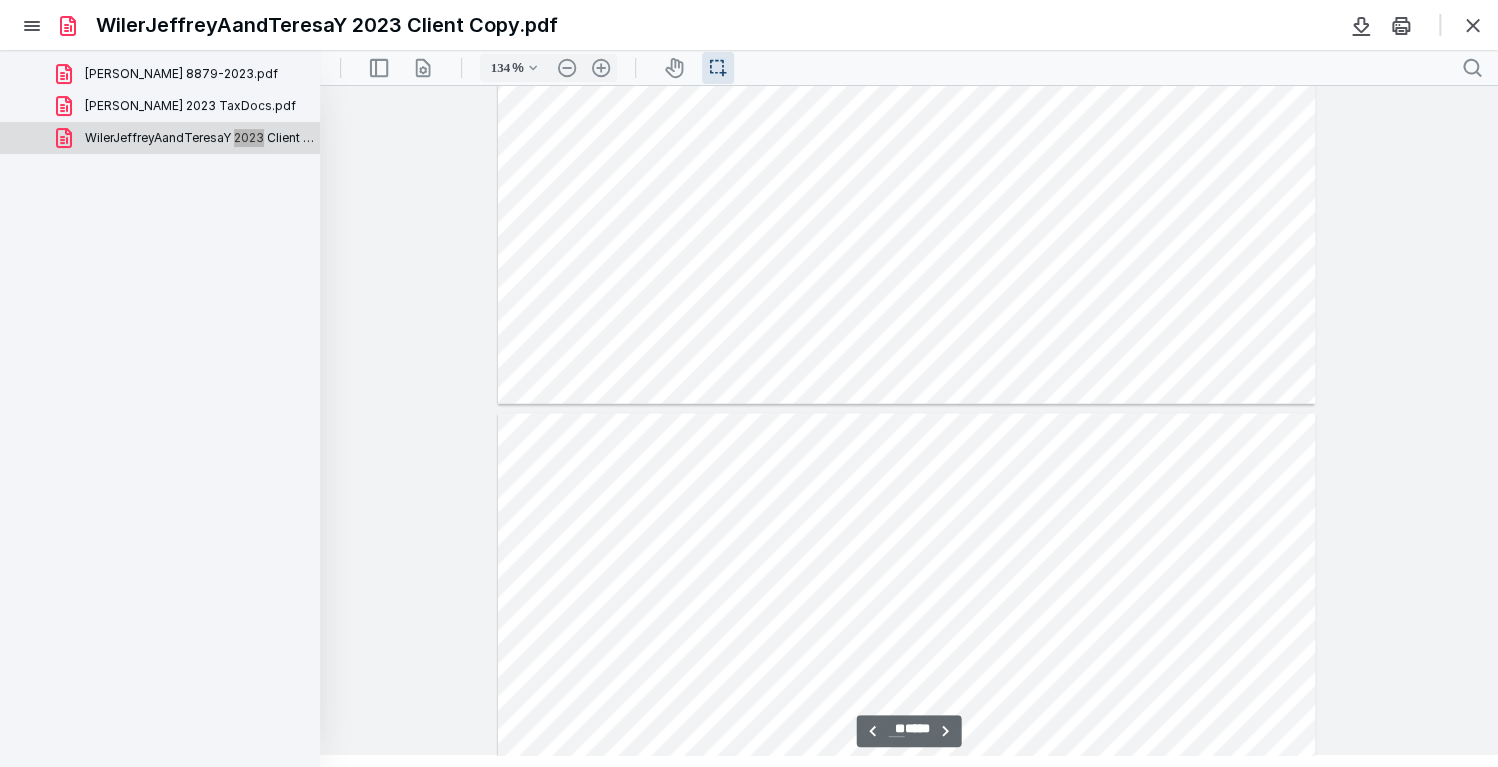type on "**" 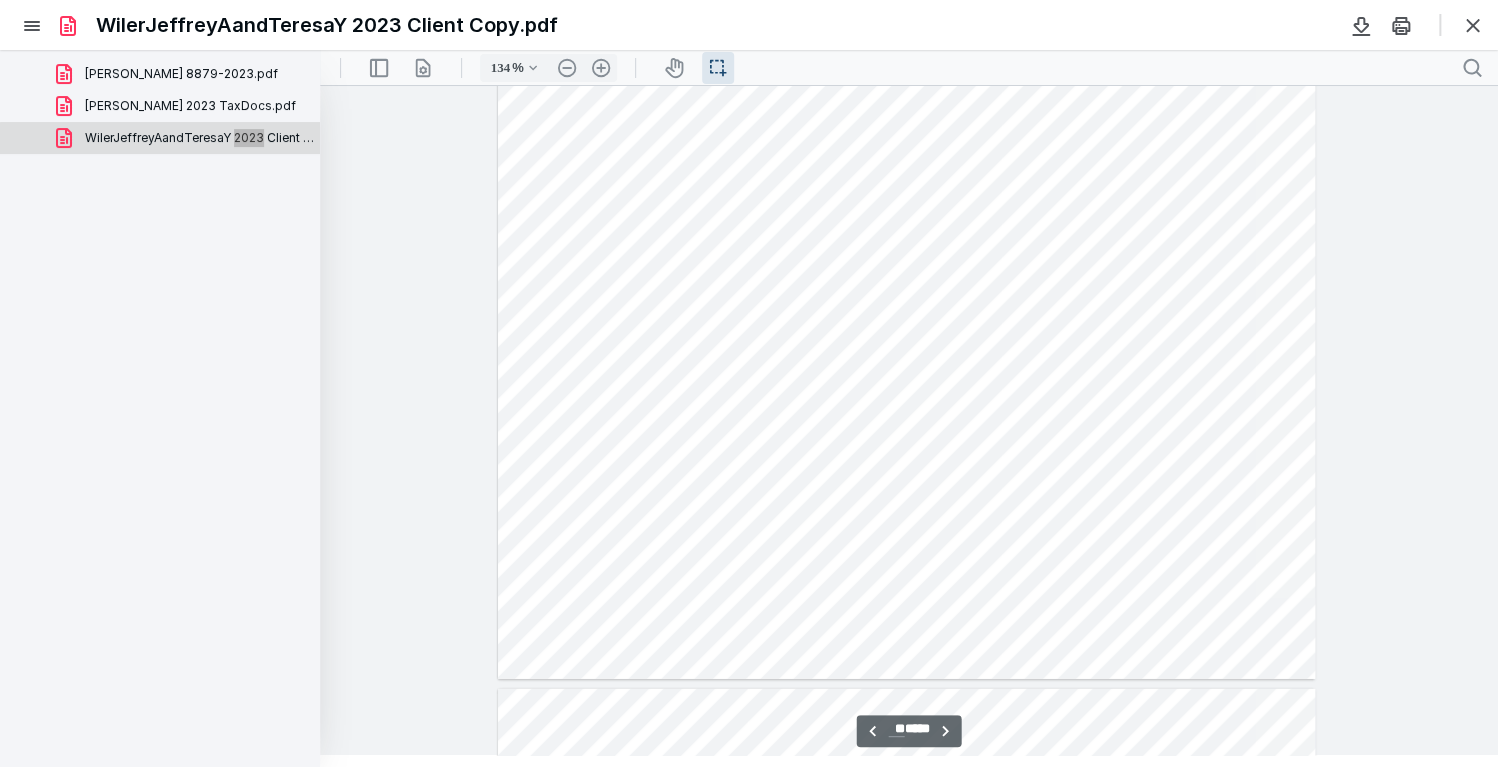 scroll, scrollTop: 25049, scrollLeft: 0, axis: vertical 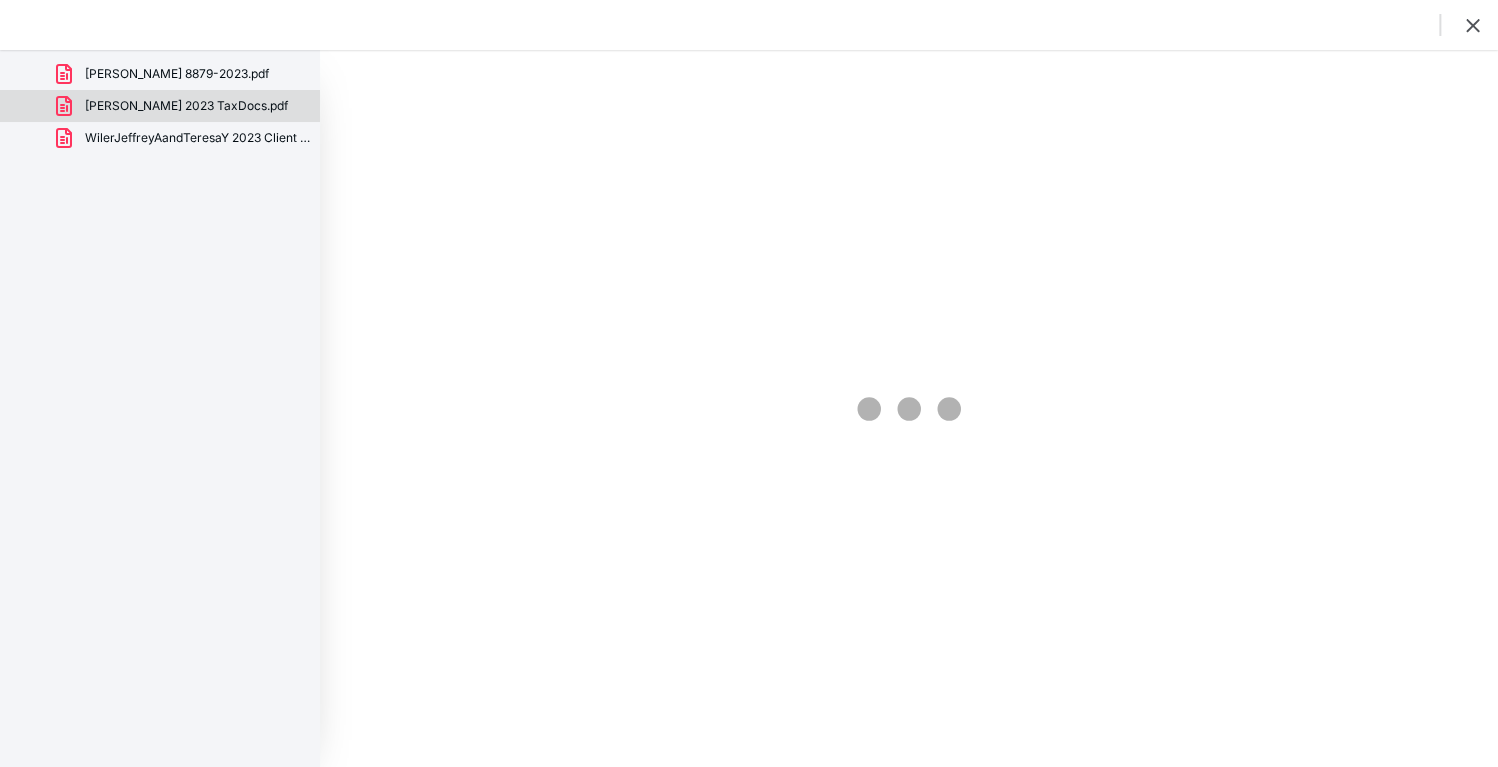 click at bounding box center [909, 408] 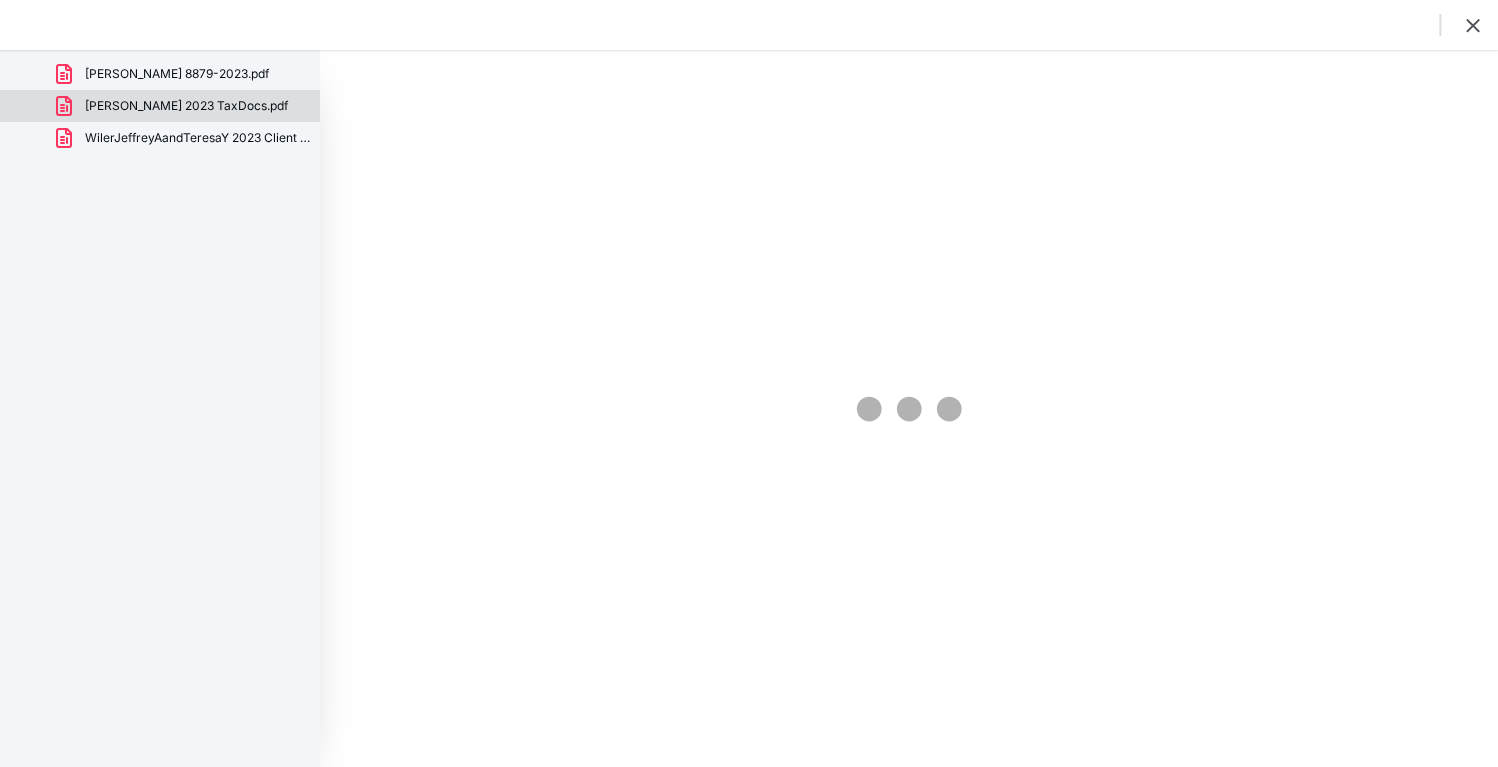 click on "WilerJeffreyAandTeresaY 2023 Client Copy.pdf" at bounding box center [200, 138] 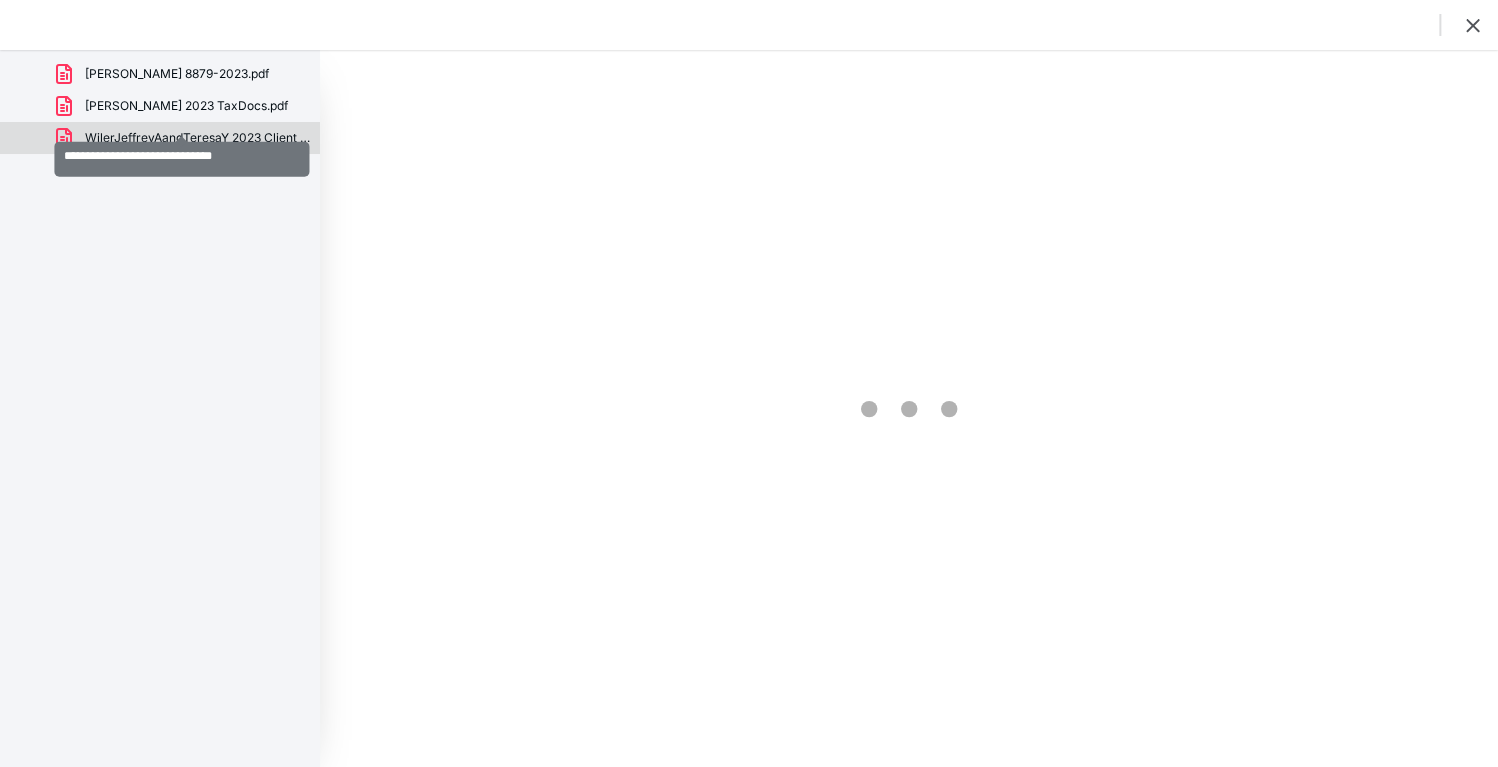 click on "[PERSON_NAME] 2023 TaxDocs.pdf" at bounding box center (186, 106) 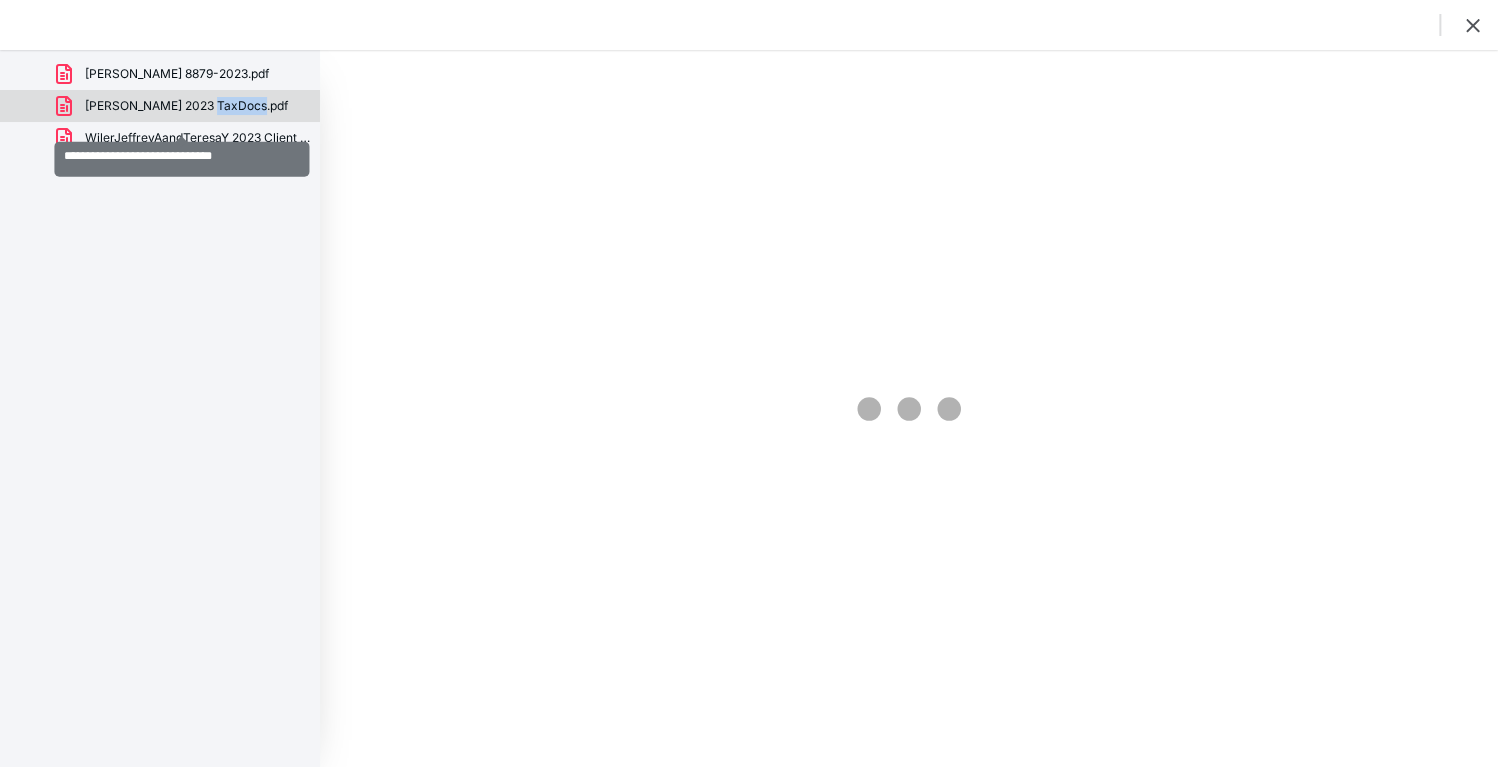 click on "[PERSON_NAME] 2023 TaxDocs.pdf" at bounding box center (186, 106) 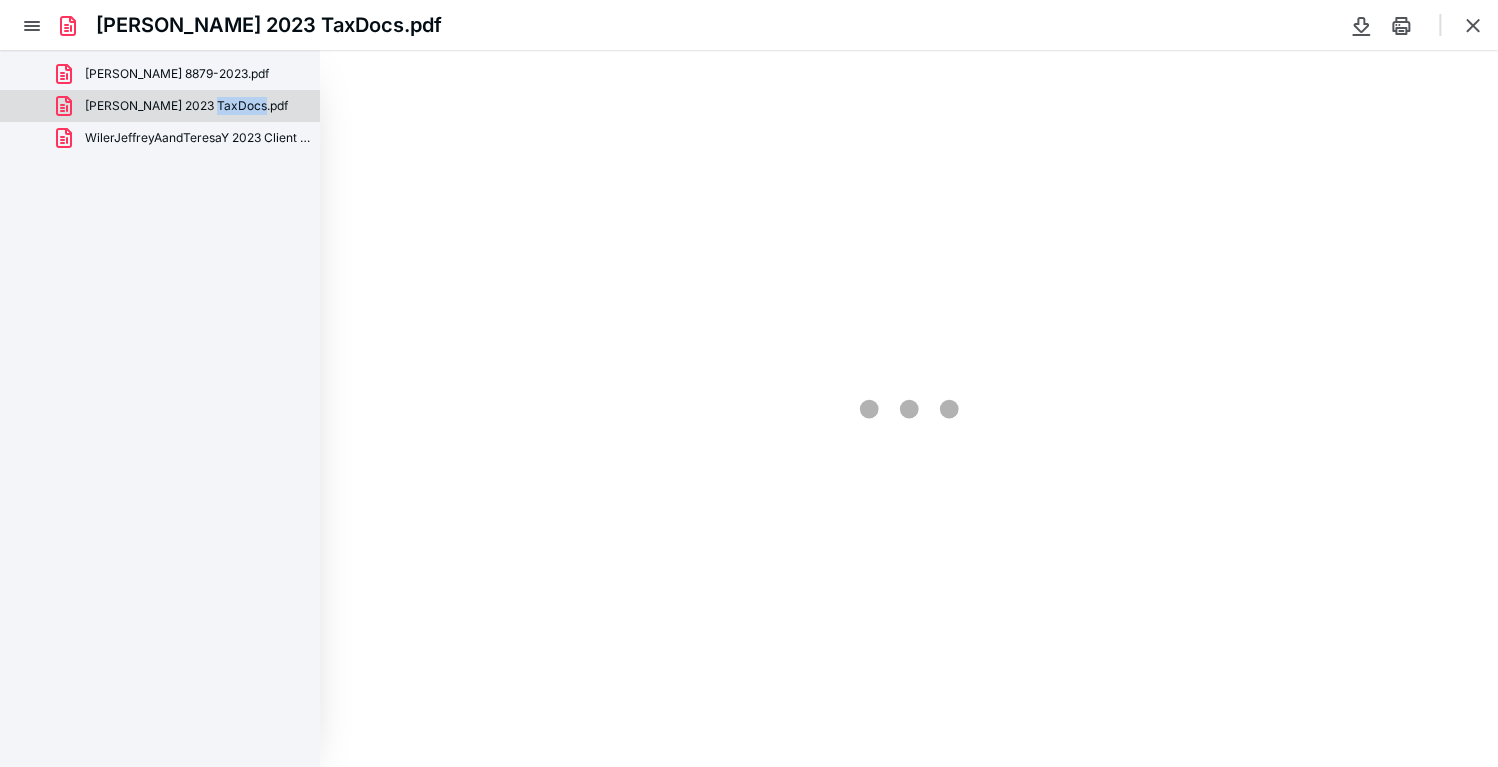 scroll, scrollTop: 0, scrollLeft: 0, axis: both 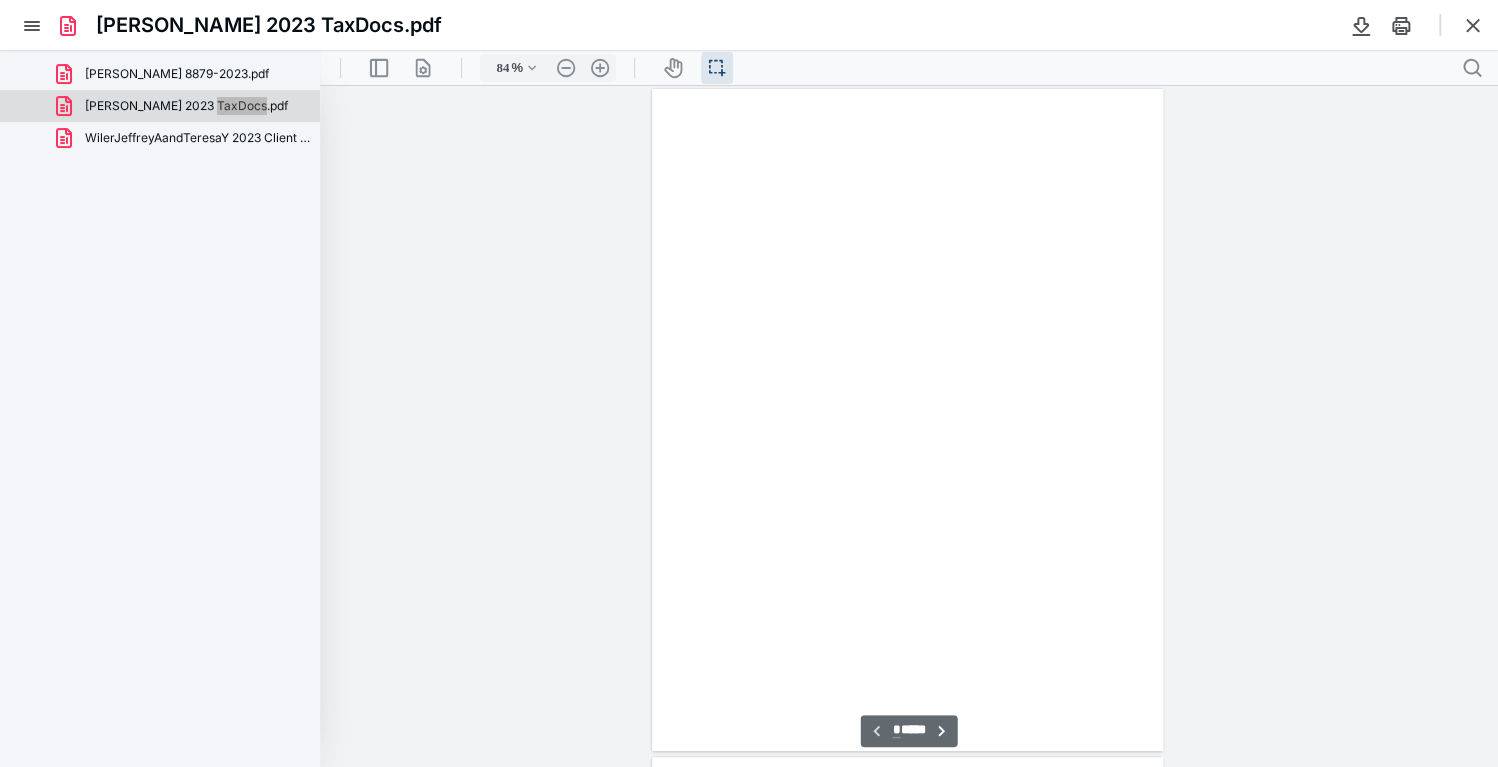 click at bounding box center [909, 426] 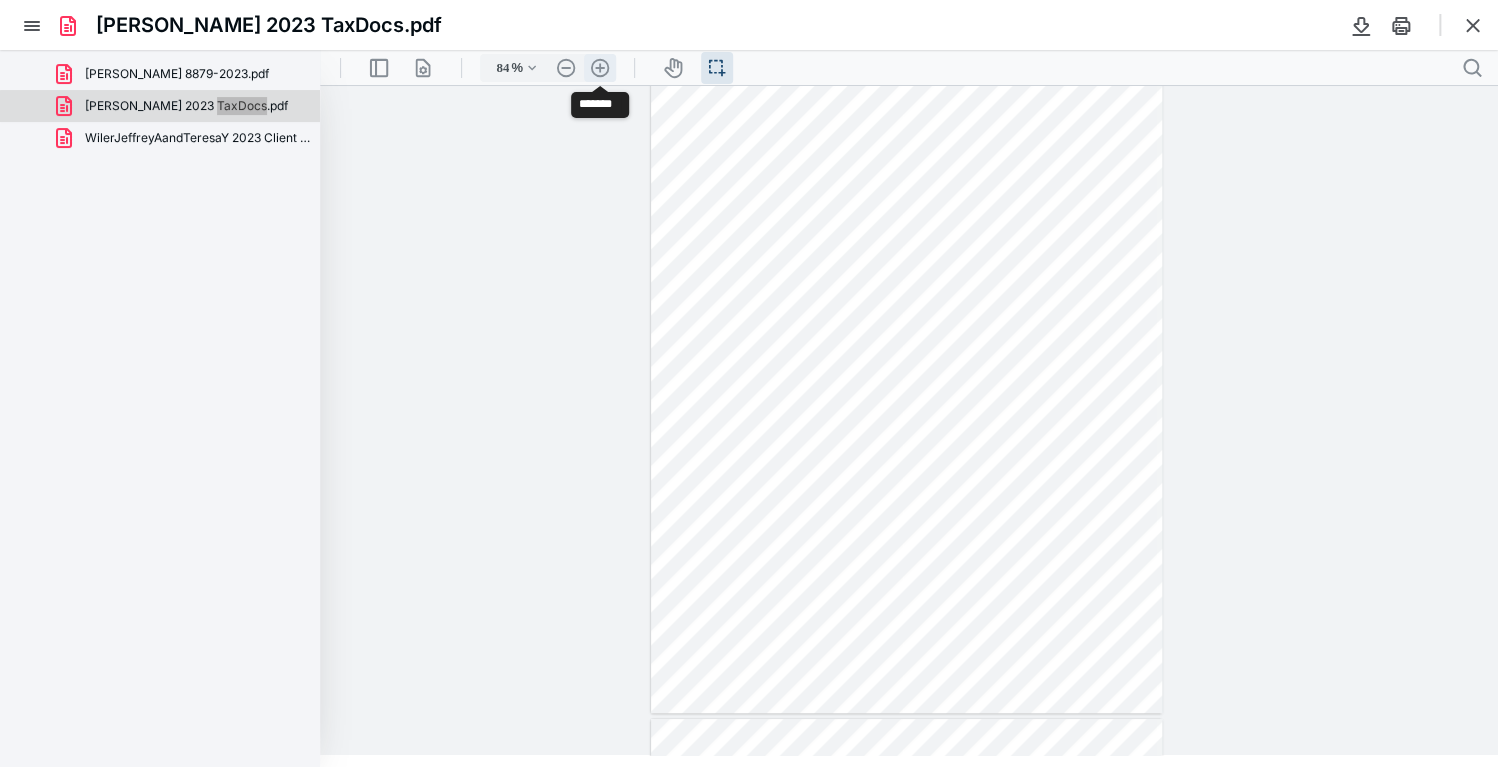 click on ".cls-1{fill:#abb0c4;} icon - header - zoom - in - line" at bounding box center (600, 68) 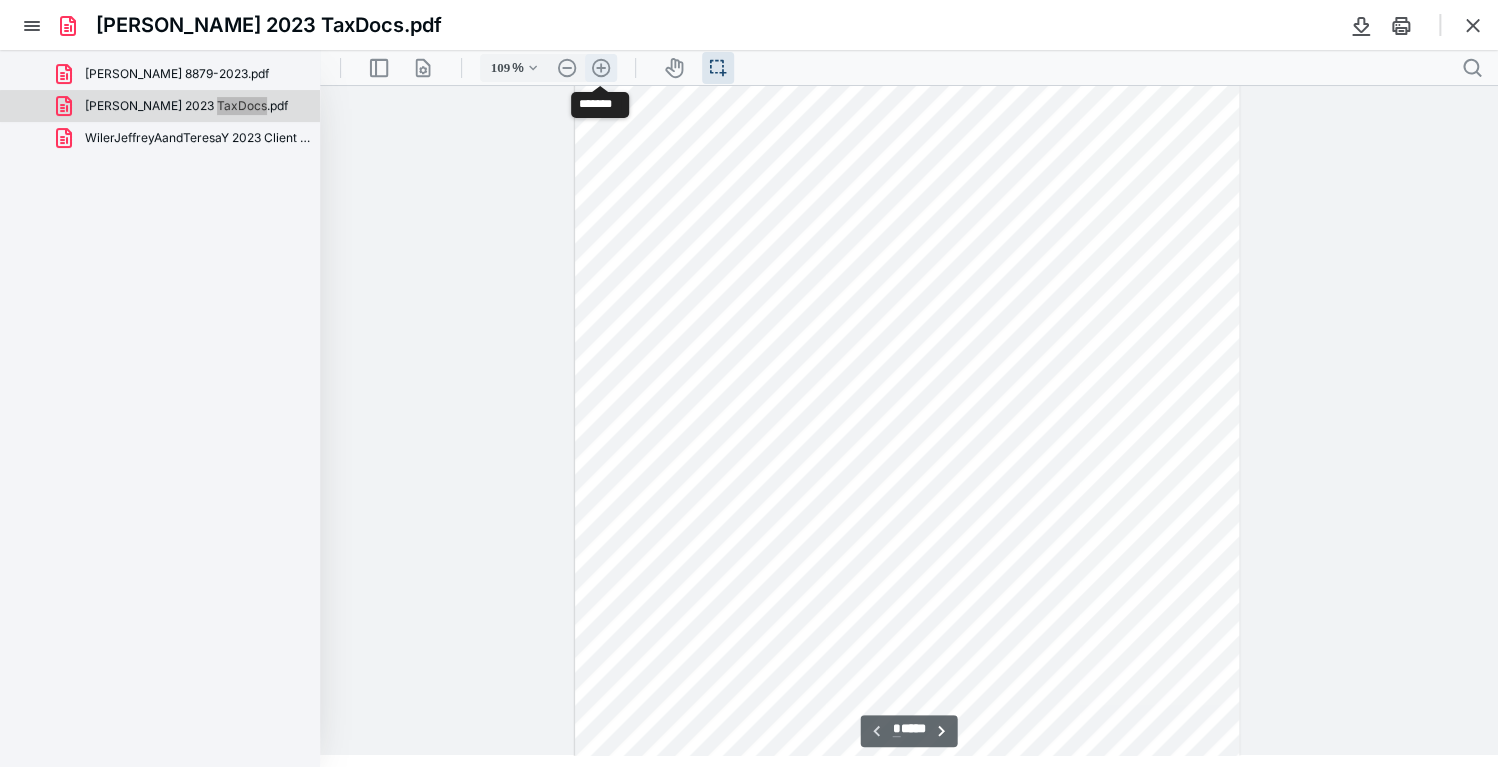 click on ".cls-1{fill:#abb0c4;} icon - header - zoom - in - line" at bounding box center (601, 68) 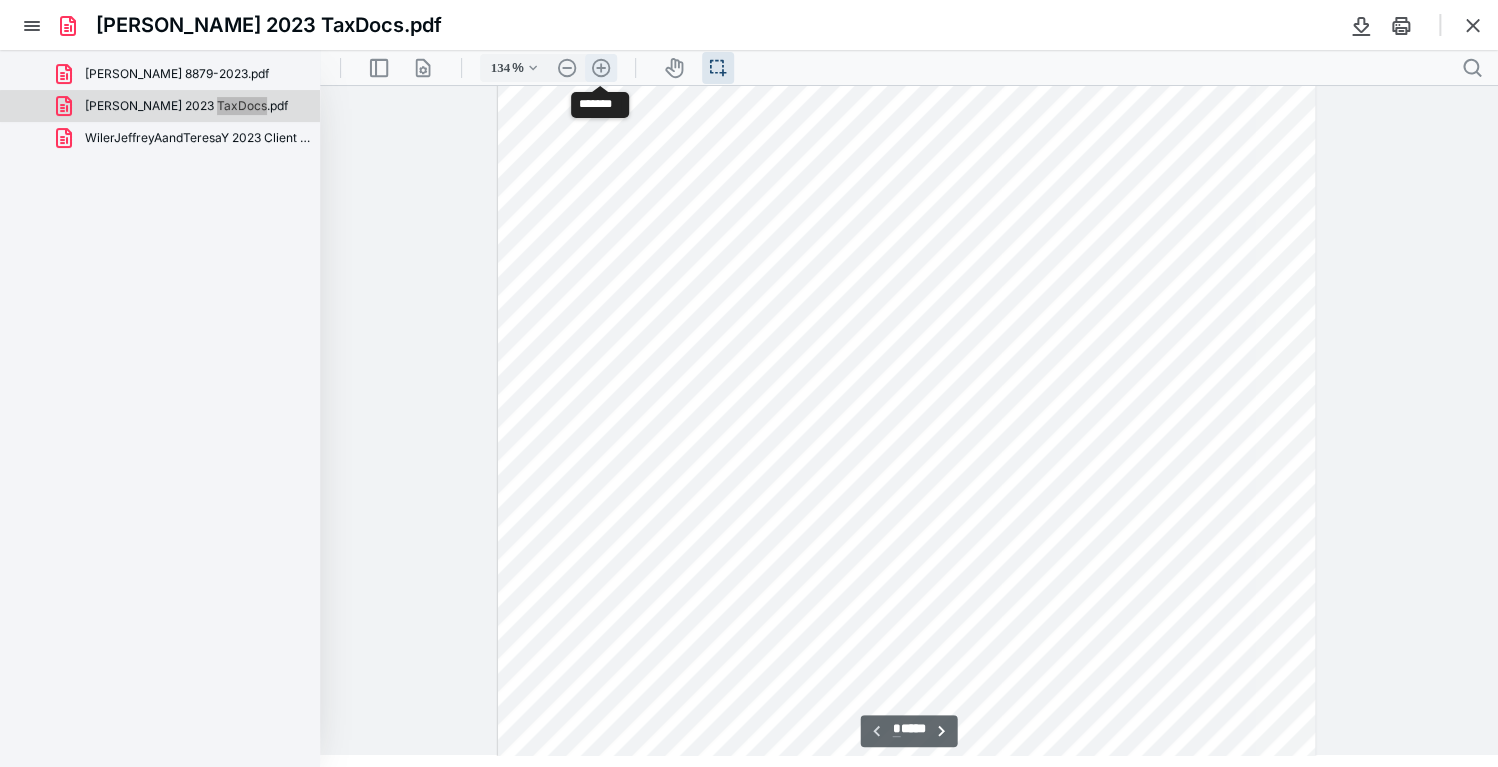 click on ".cls-1{fill:#abb0c4;} icon - header - zoom - in - line" at bounding box center [601, 68] 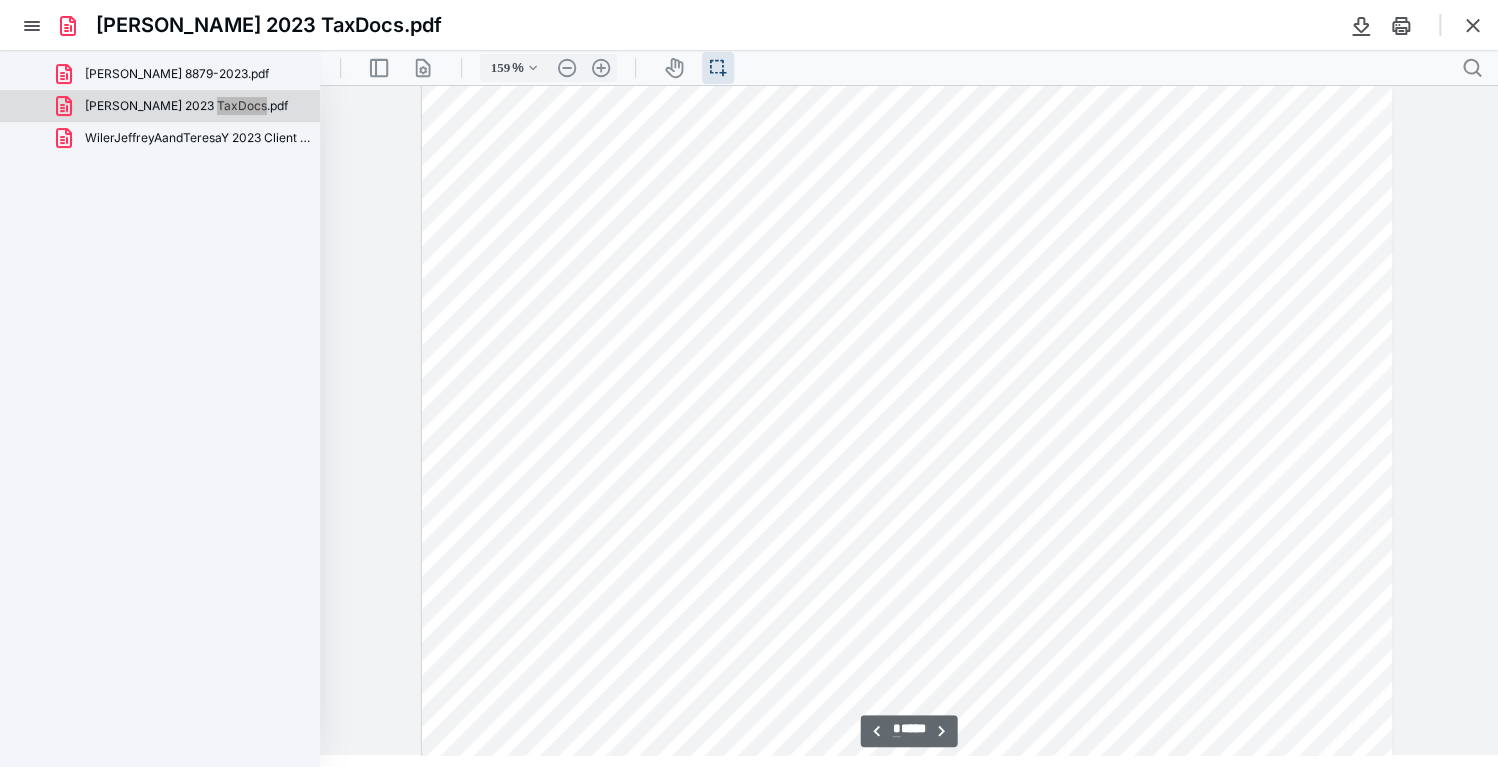 scroll, scrollTop: 7792, scrollLeft: 0, axis: vertical 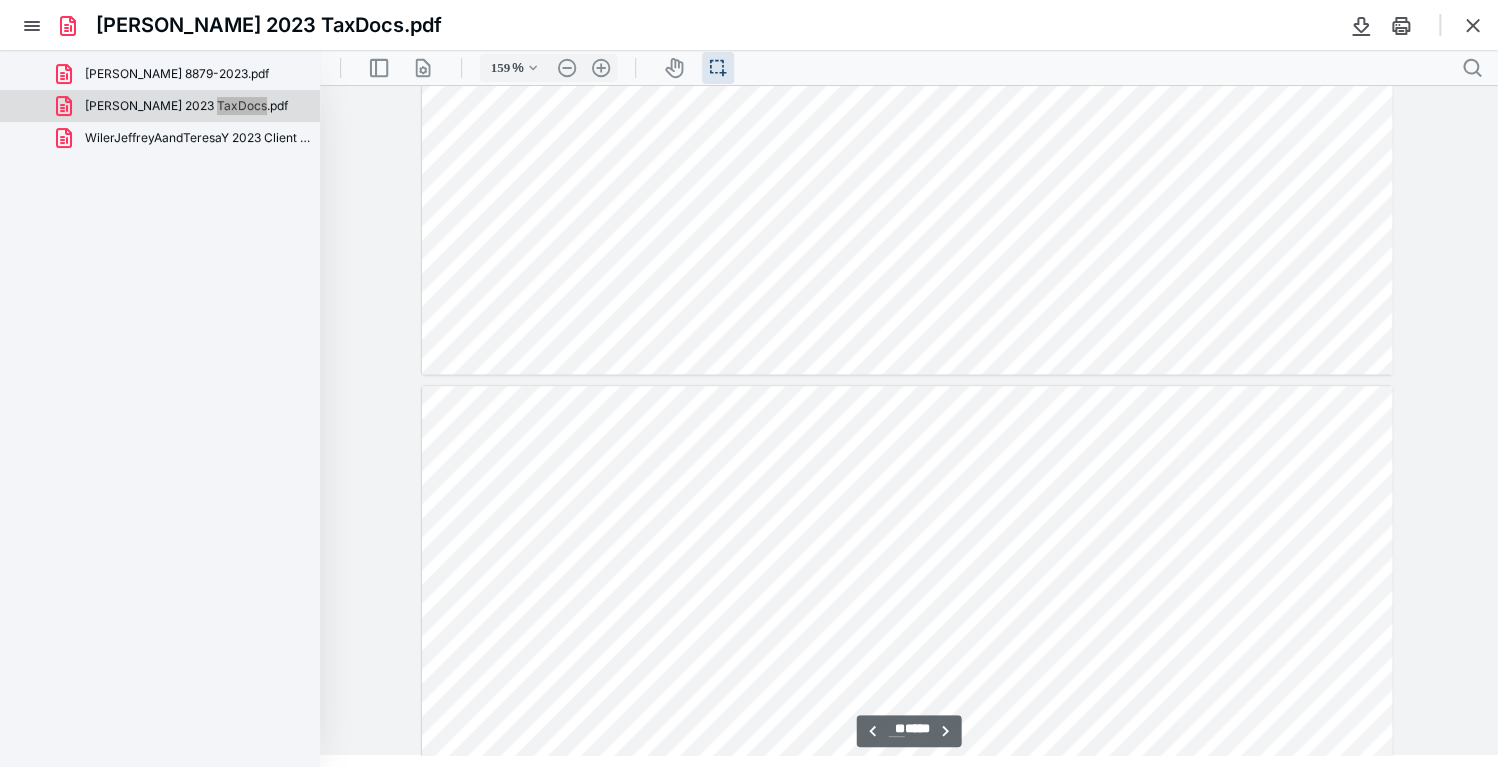 type on "**" 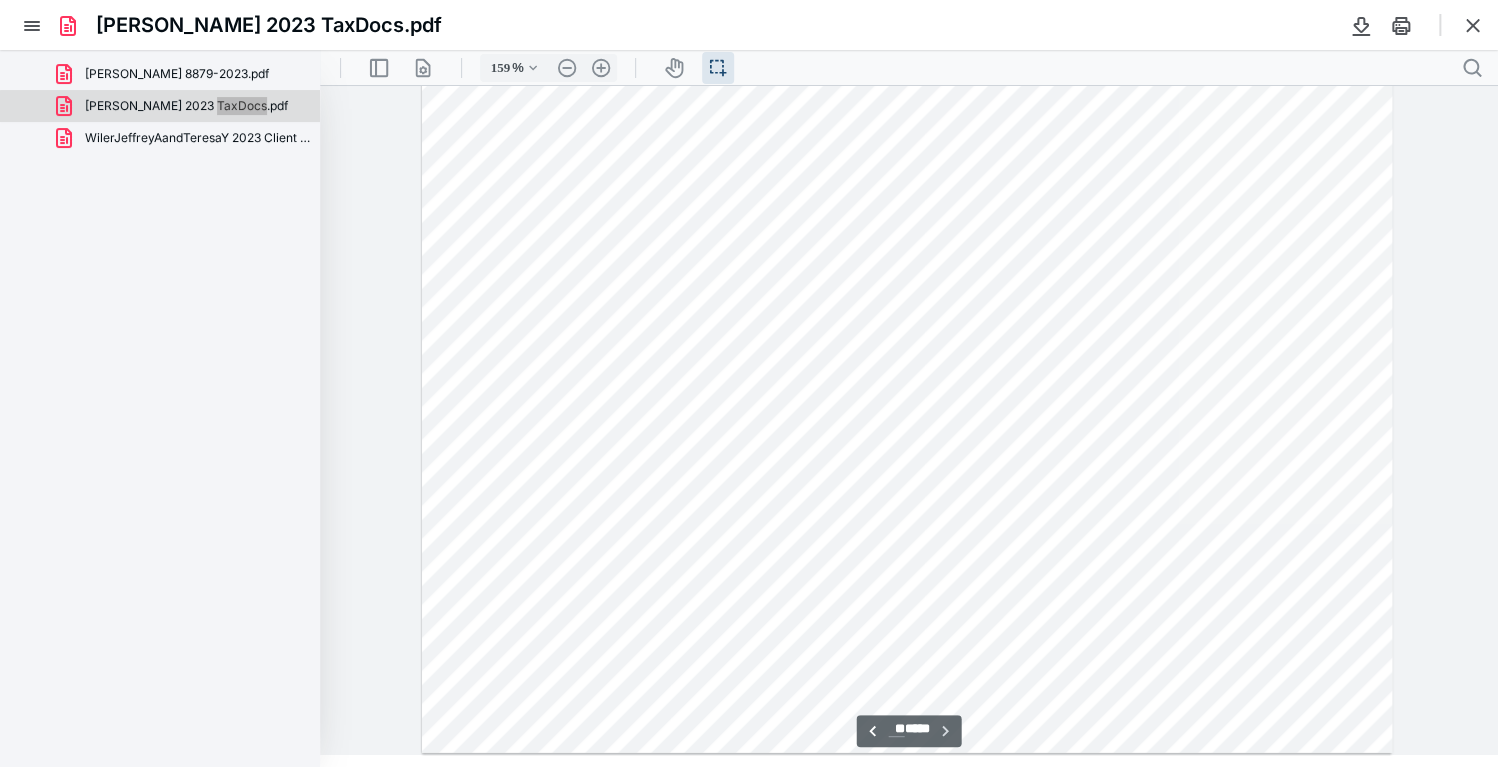 scroll, scrollTop: 13279, scrollLeft: 0, axis: vertical 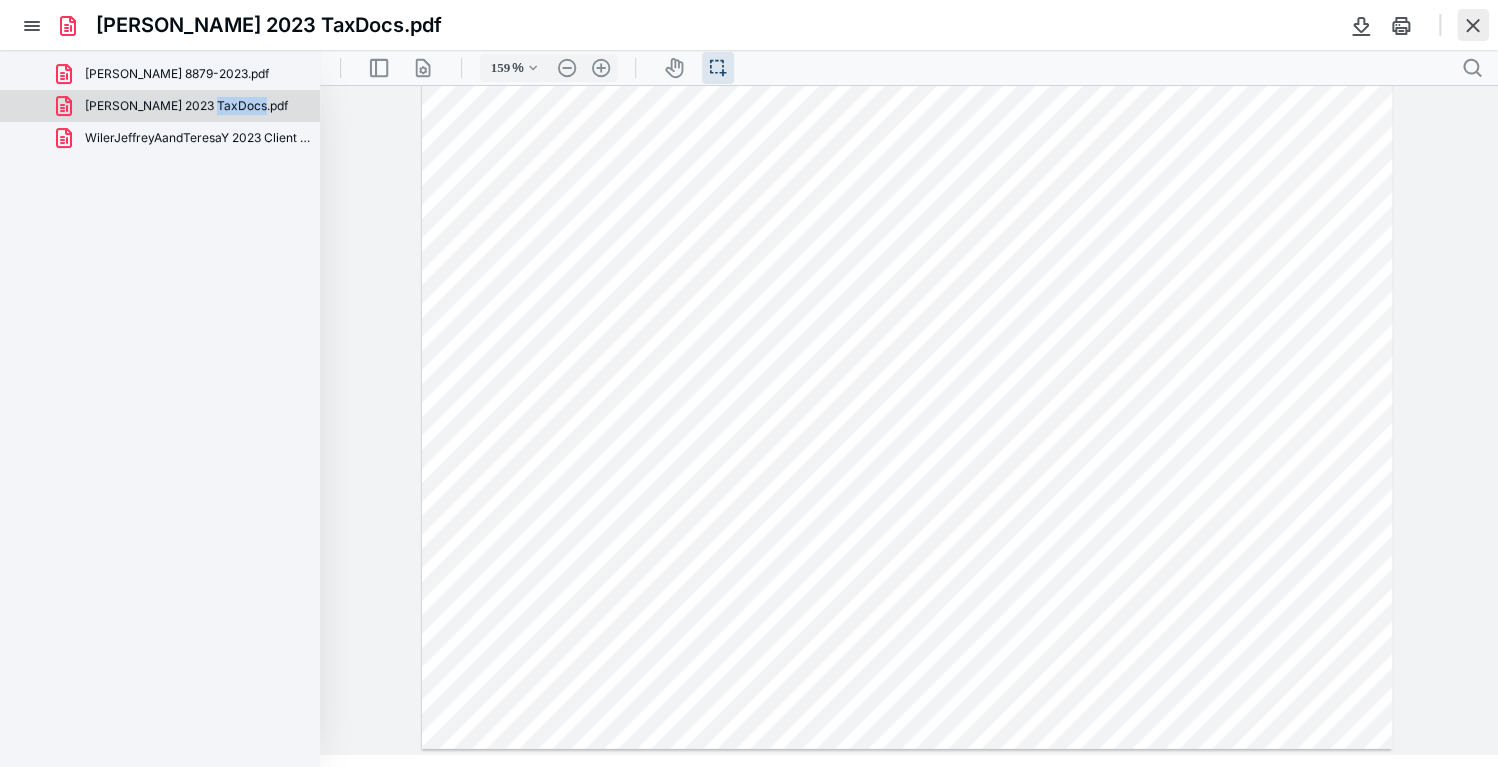 click at bounding box center (1473, 25) 